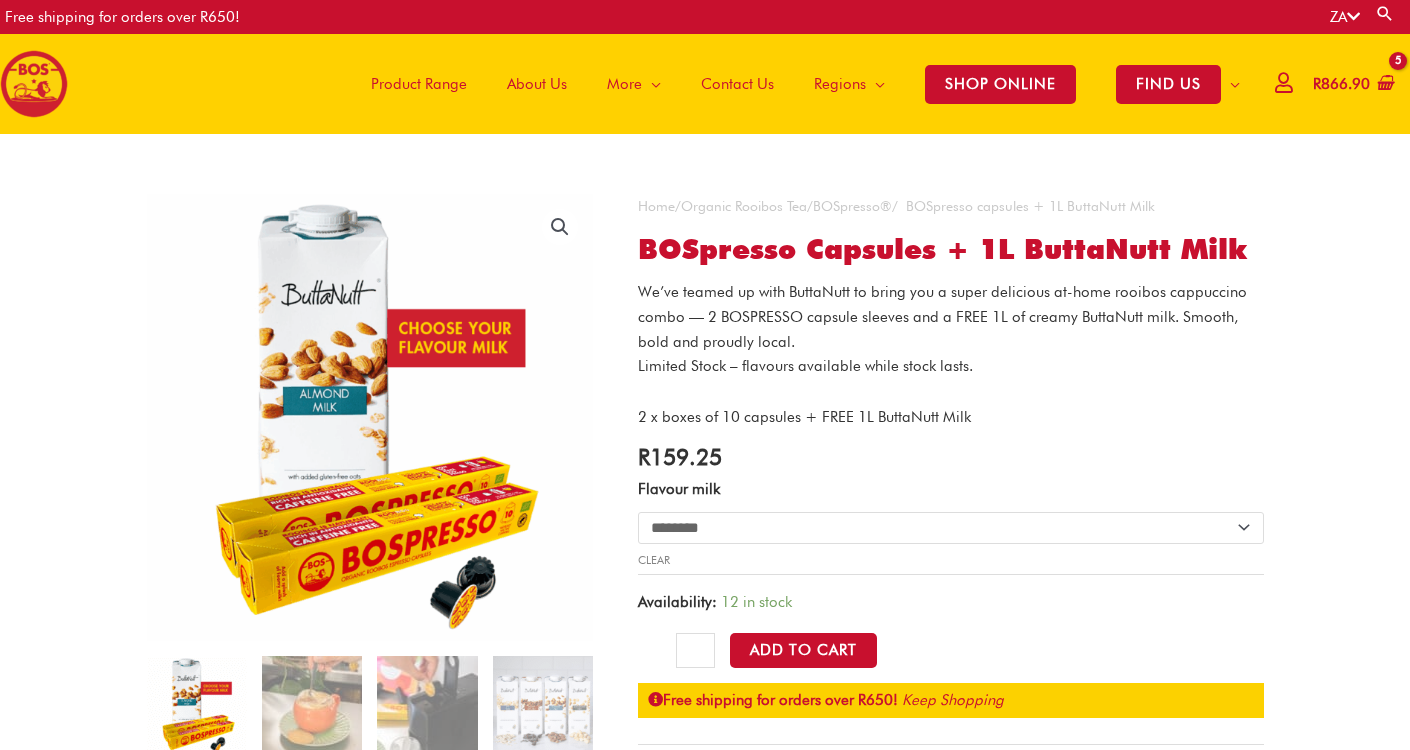 scroll, scrollTop: 0, scrollLeft: 0, axis: both 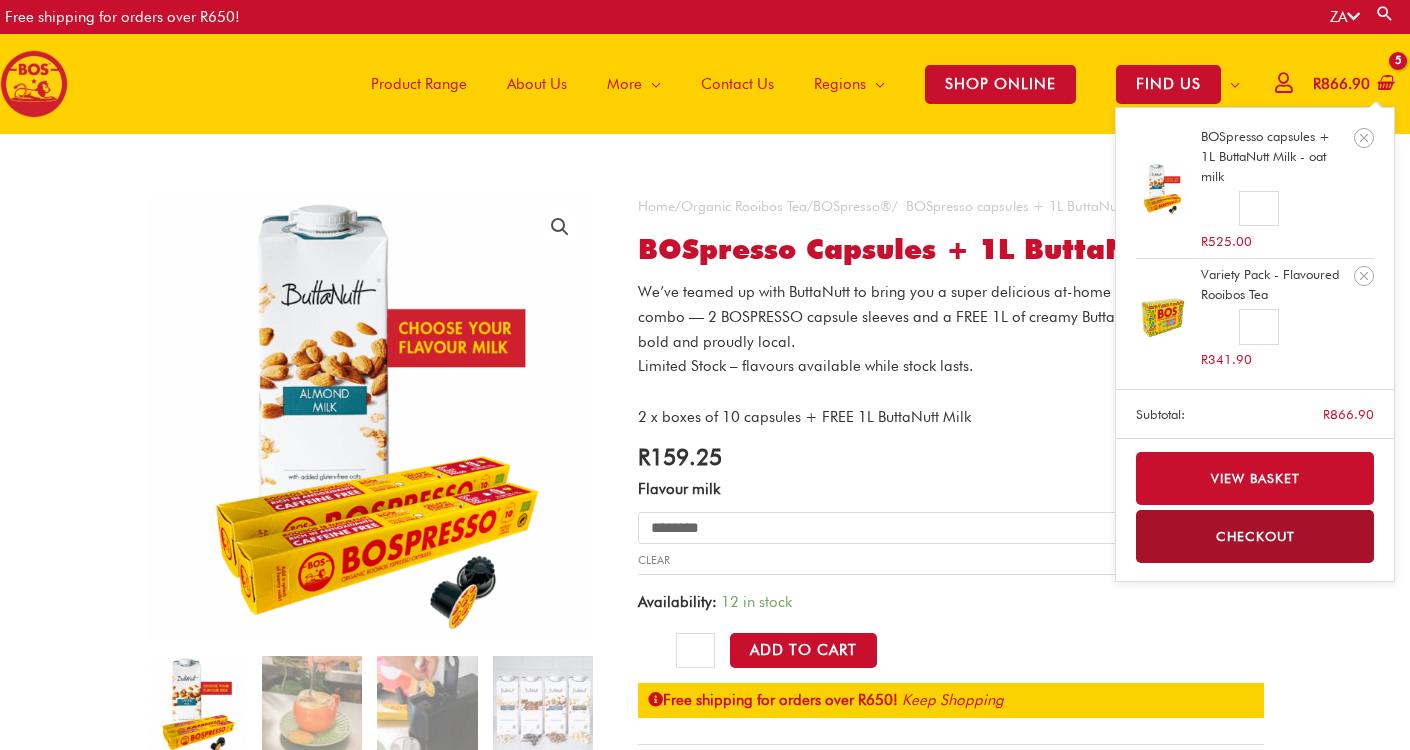 click on "R  866.90" at bounding box center (1341, 84) 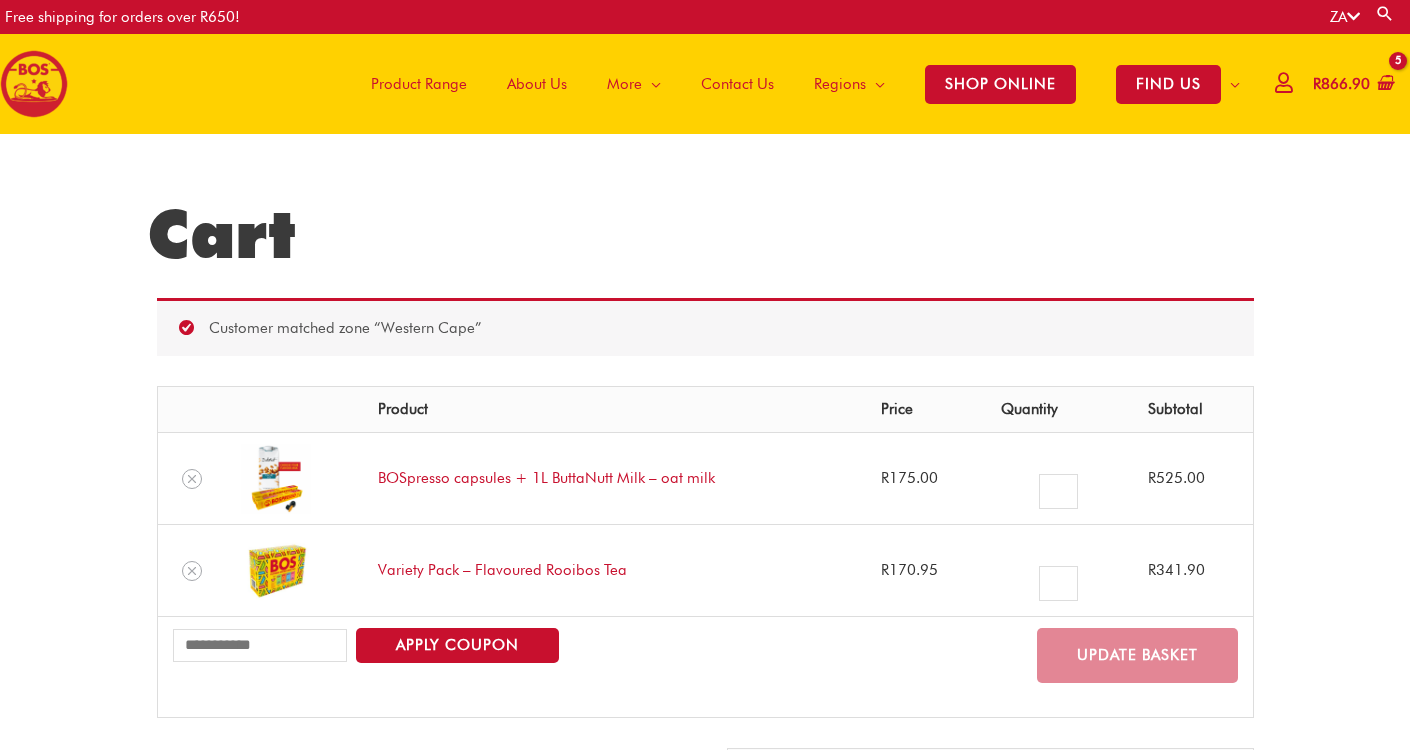 scroll, scrollTop: 0, scrollLeft: 0, axis: both 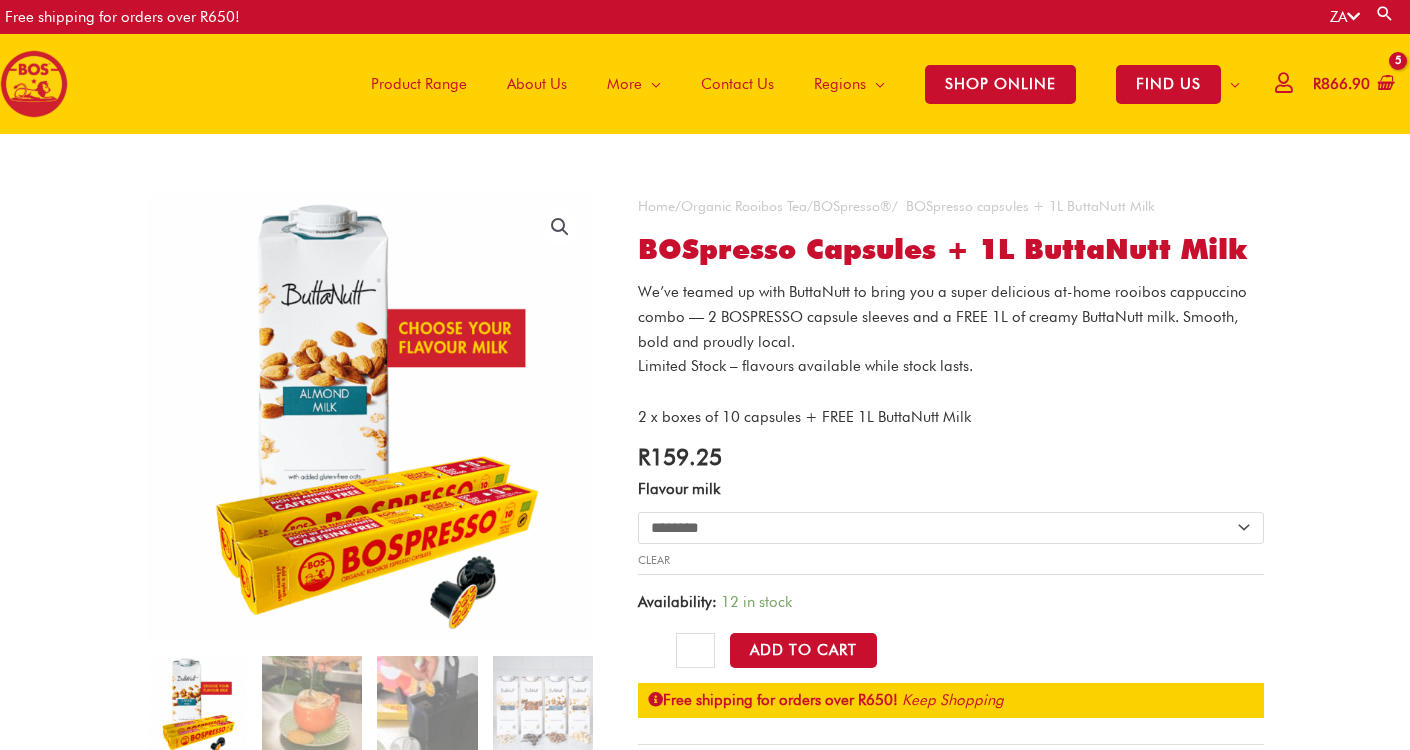 click on "Product Range" at bounding box center (419, 84) 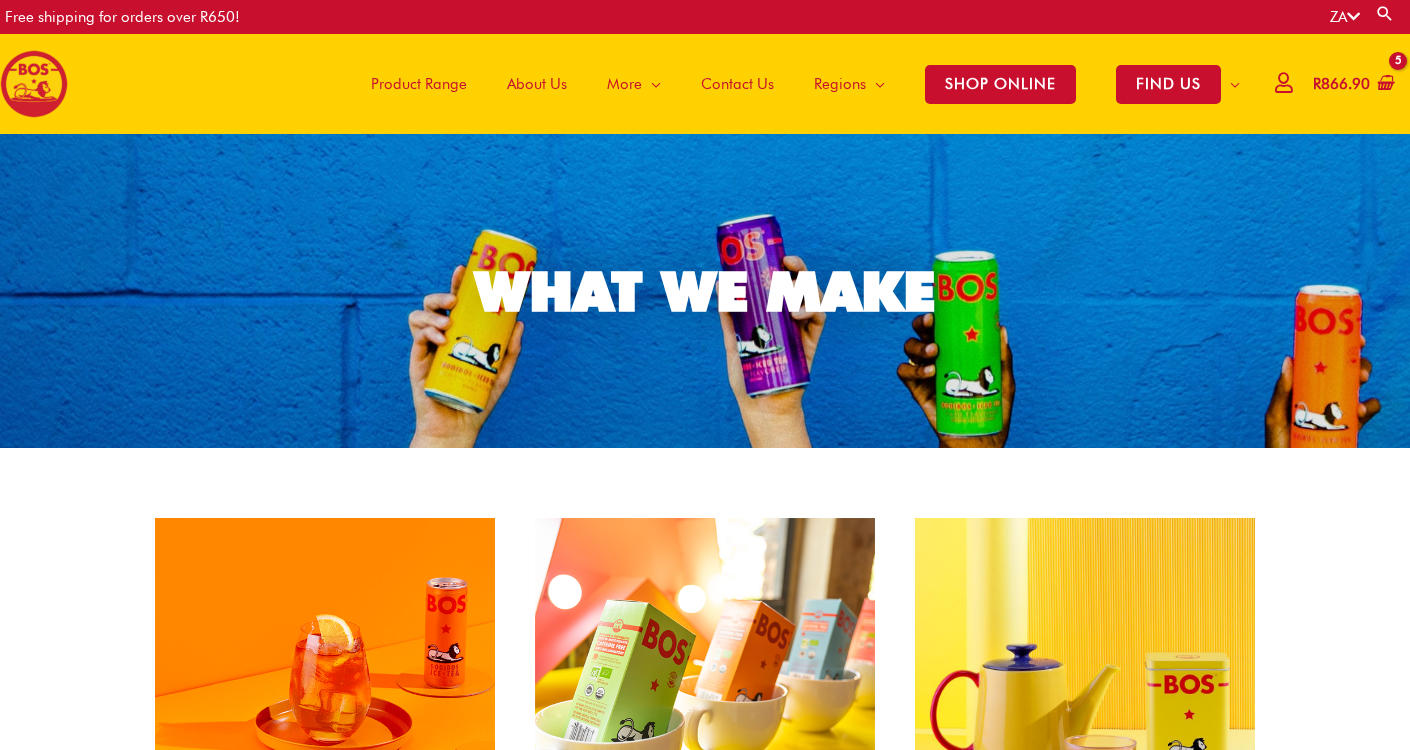 scroll, scrollTop: 0, scrollLeft: 0, axis: both 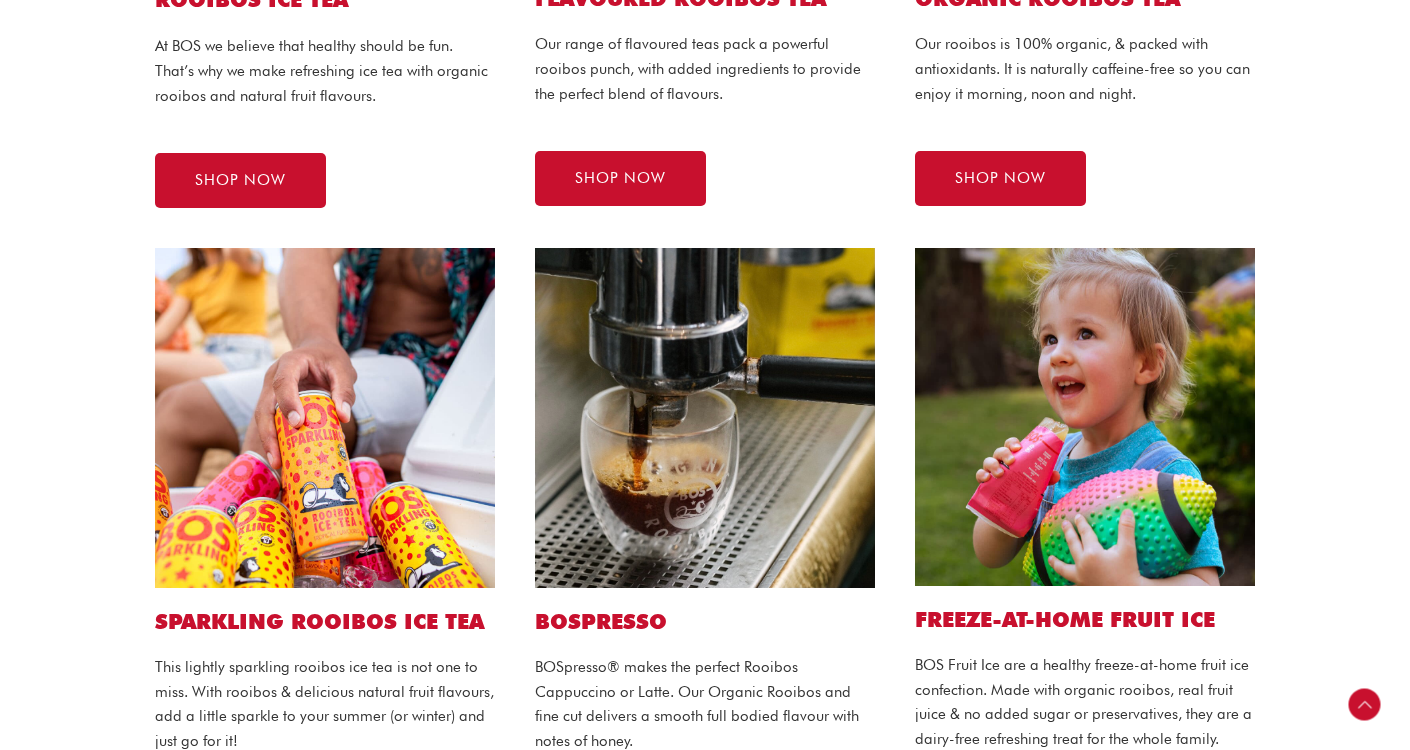click at bounding box center (705, 418) 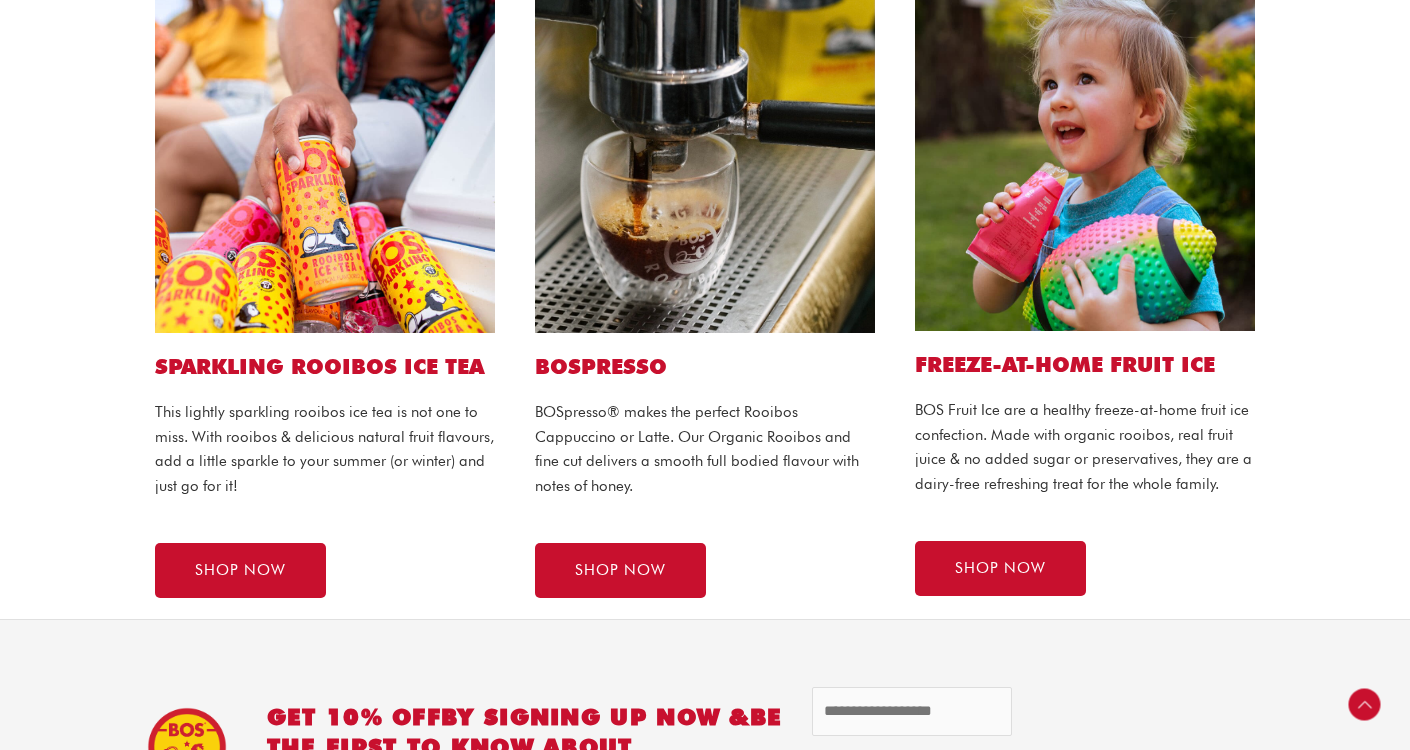 scroll, scrollTop: 1157, scrollLeft: 0, axis: vertical 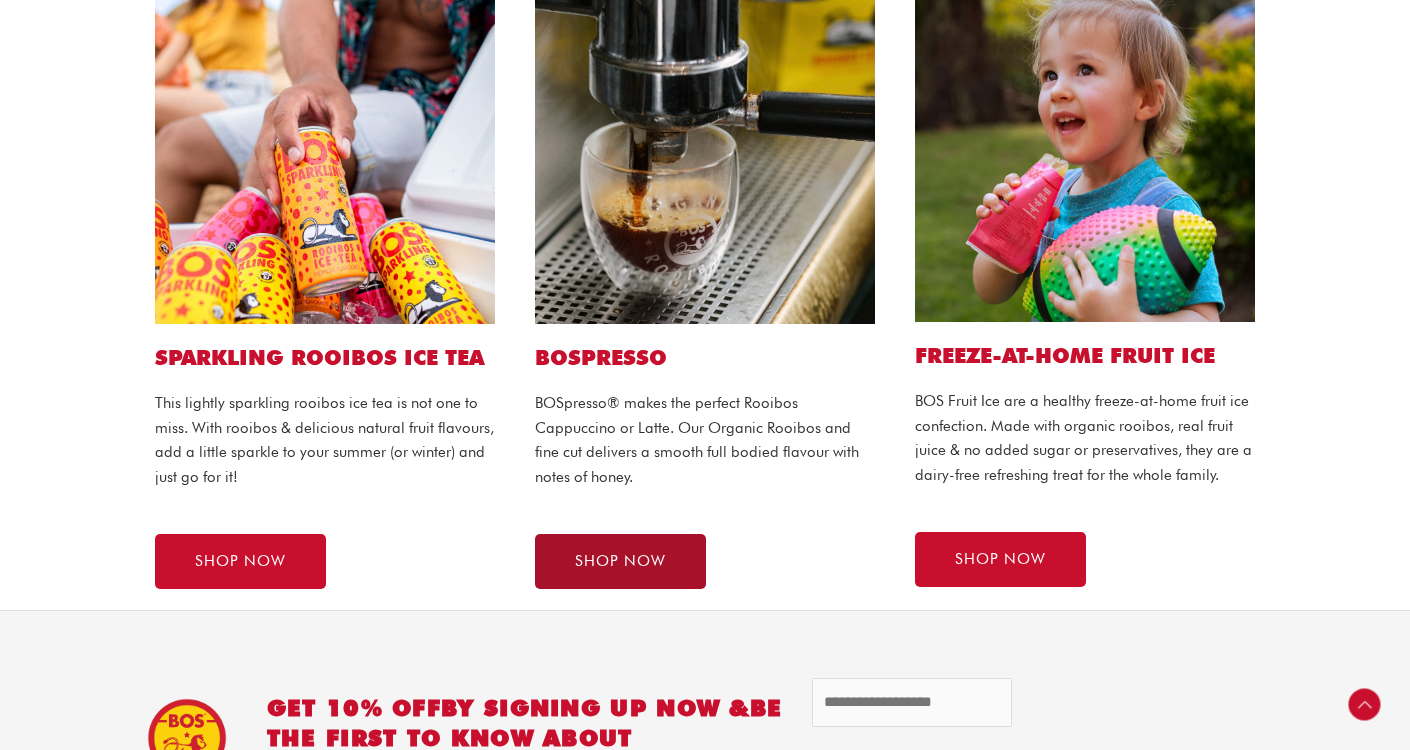 click on "SHOP NOW" at bounding box center [620, 561] 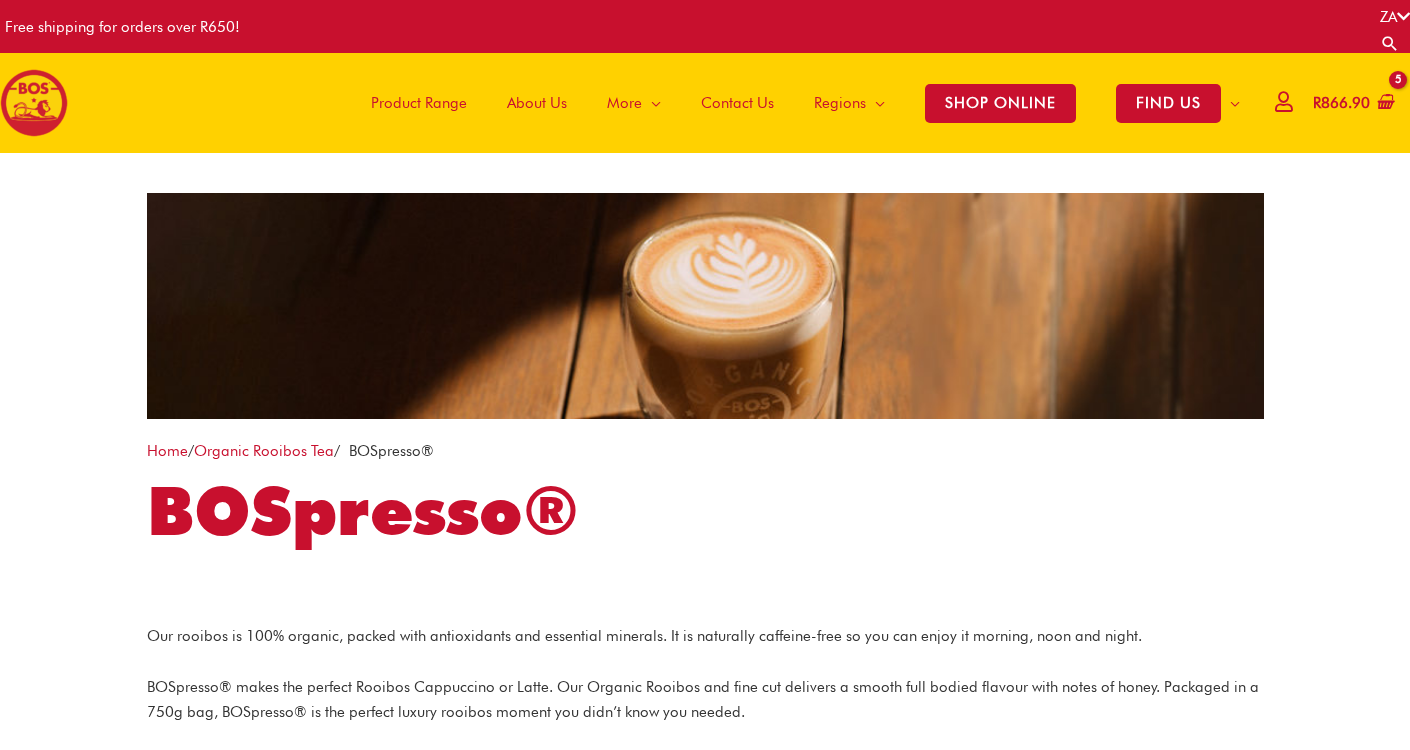 scroll, scrollTop: 0, scrollLeft: 0, axis: both 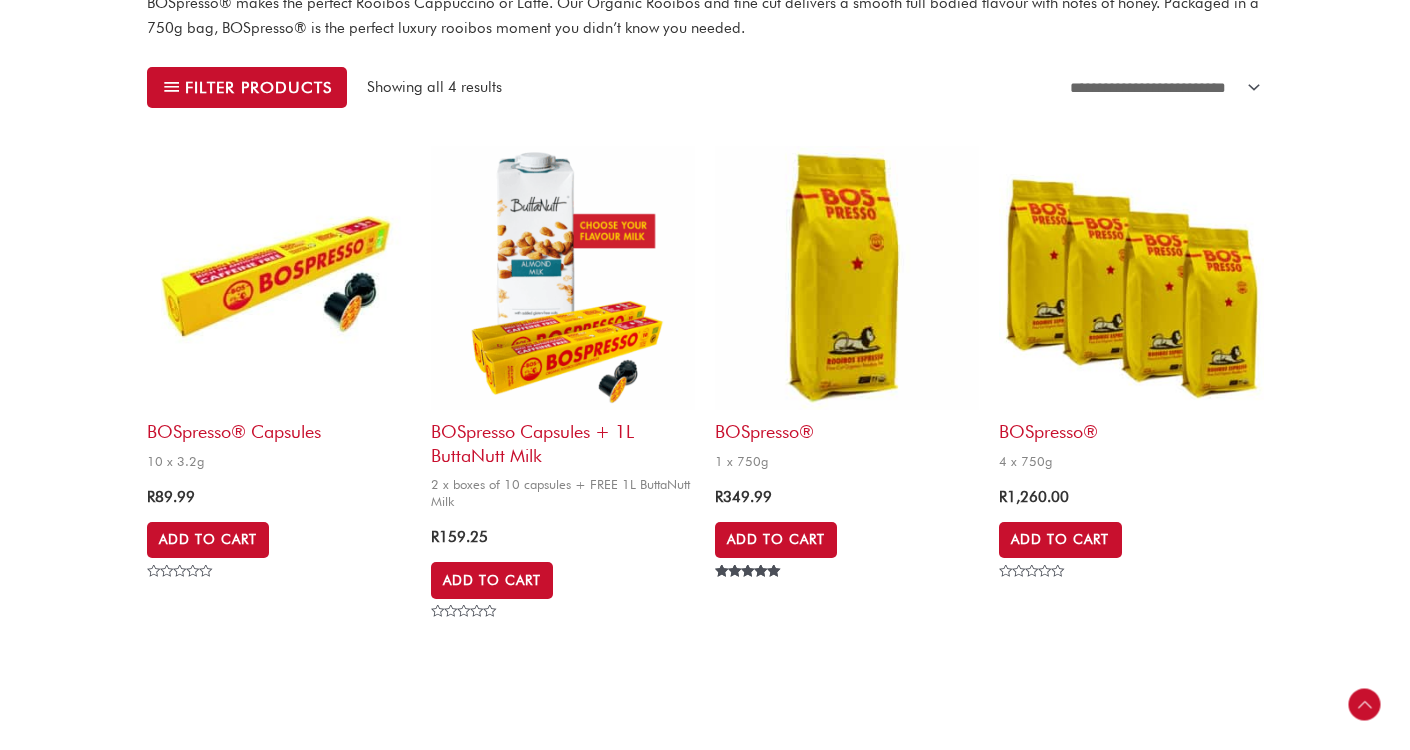 click at bounding box center [847, 278] 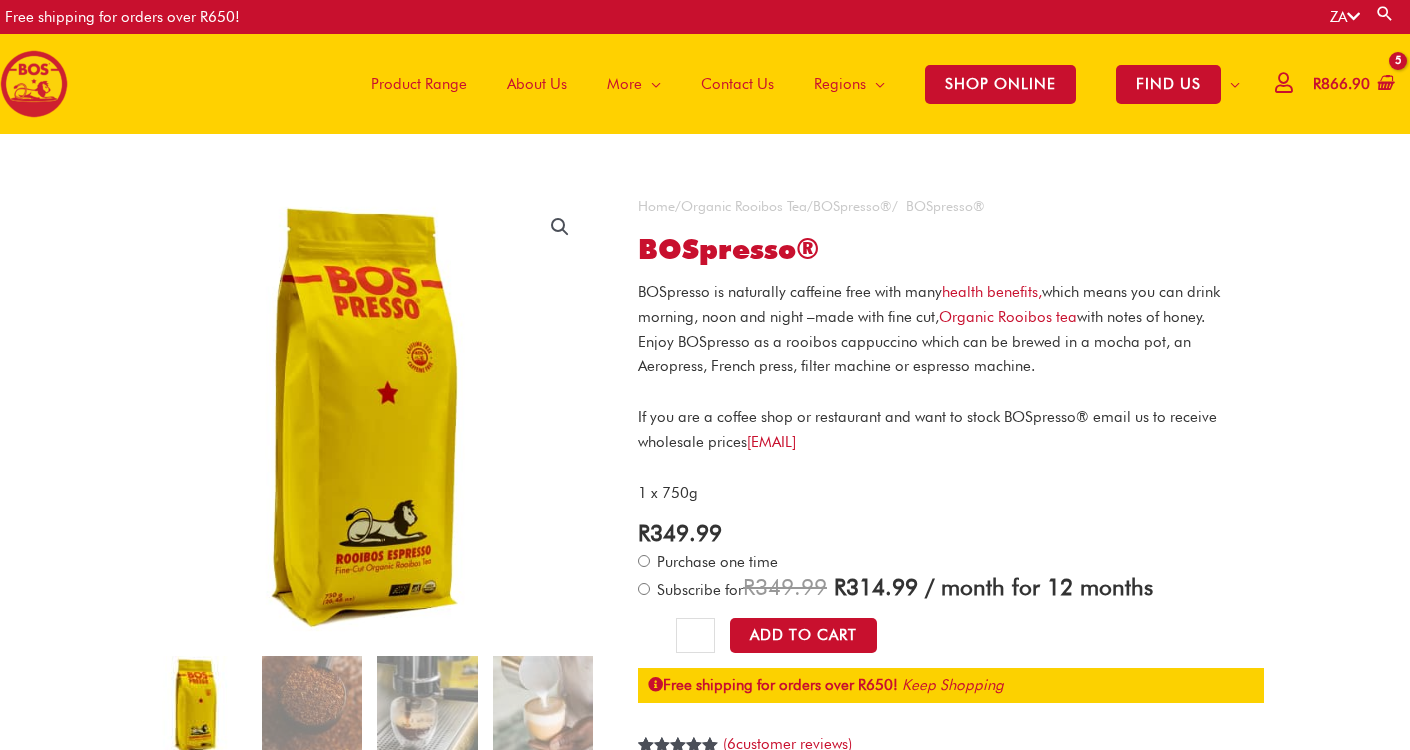scroll, scrollTop: 0, scrollLeft: 0, axis: both 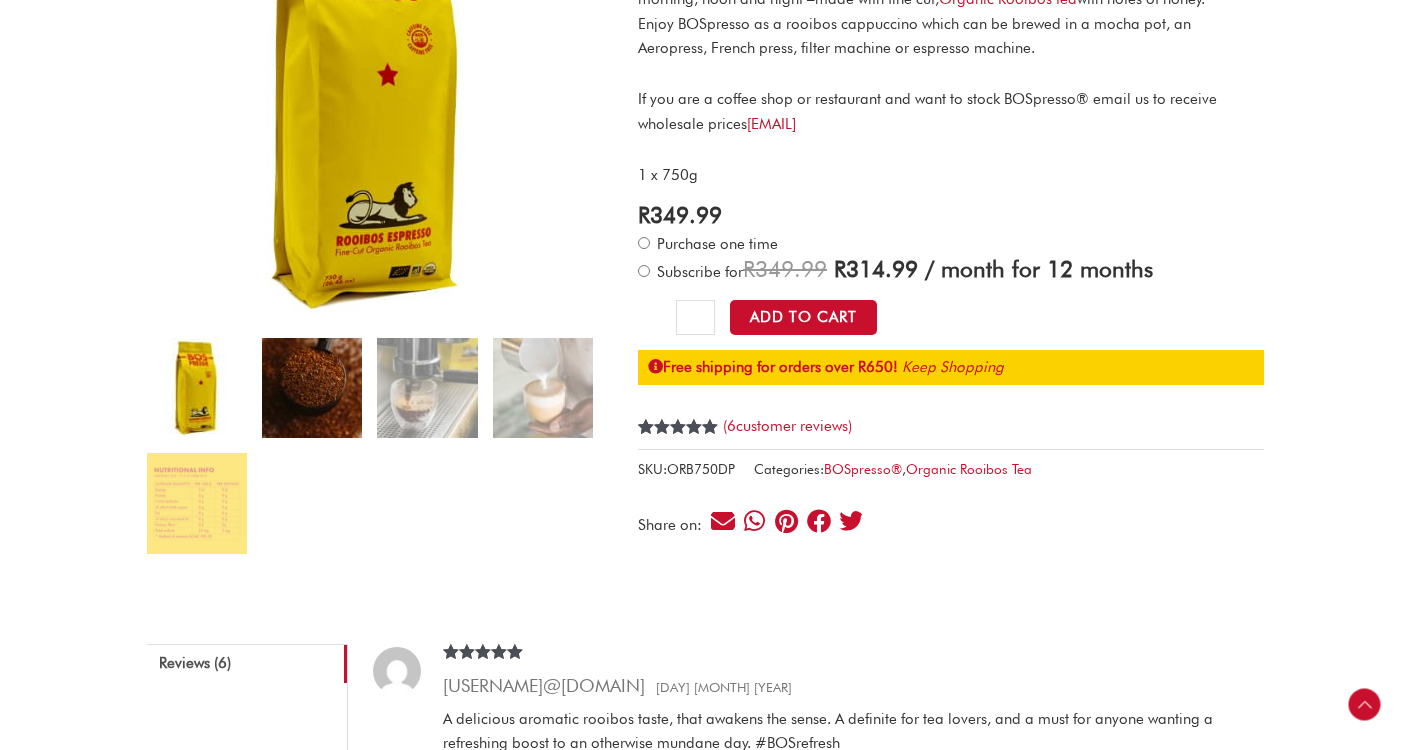 click at bounding box center (312, 388) 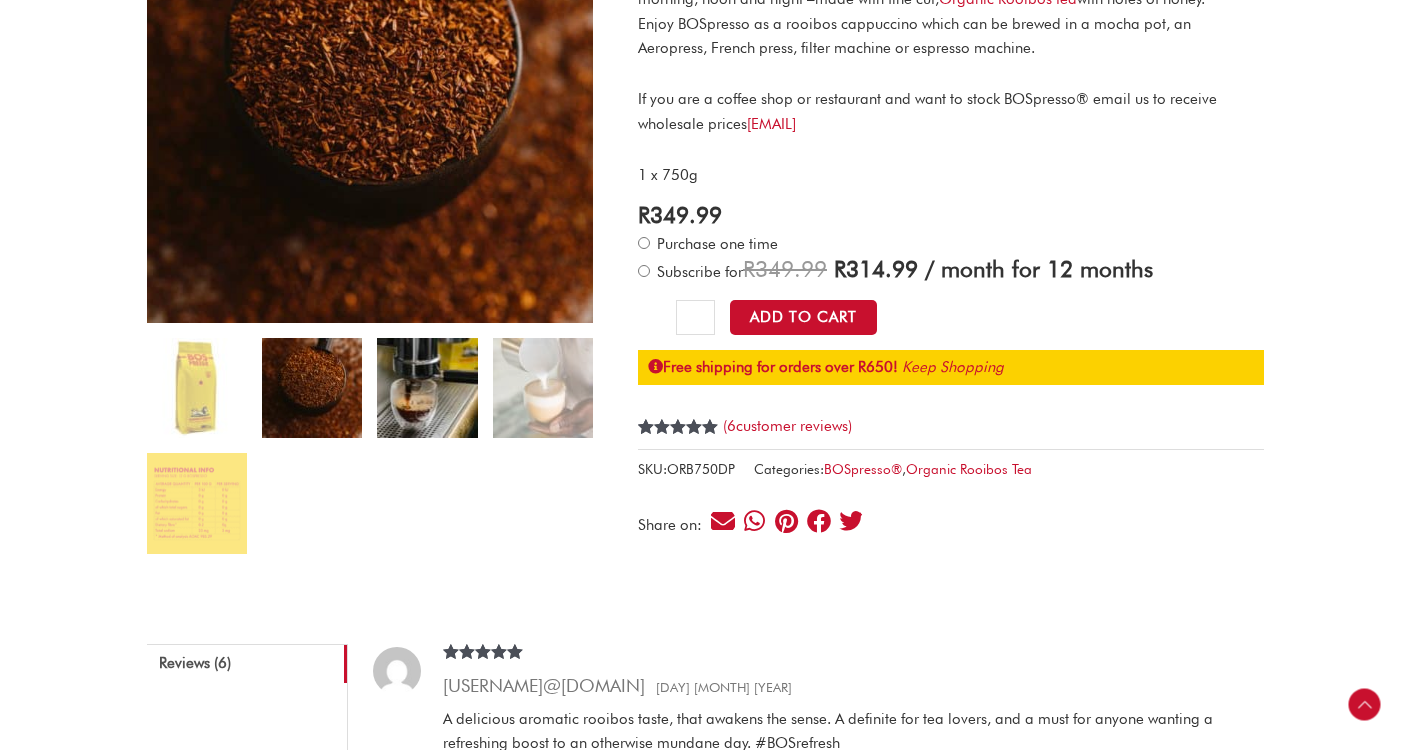 click at bounding box center (427, 388) 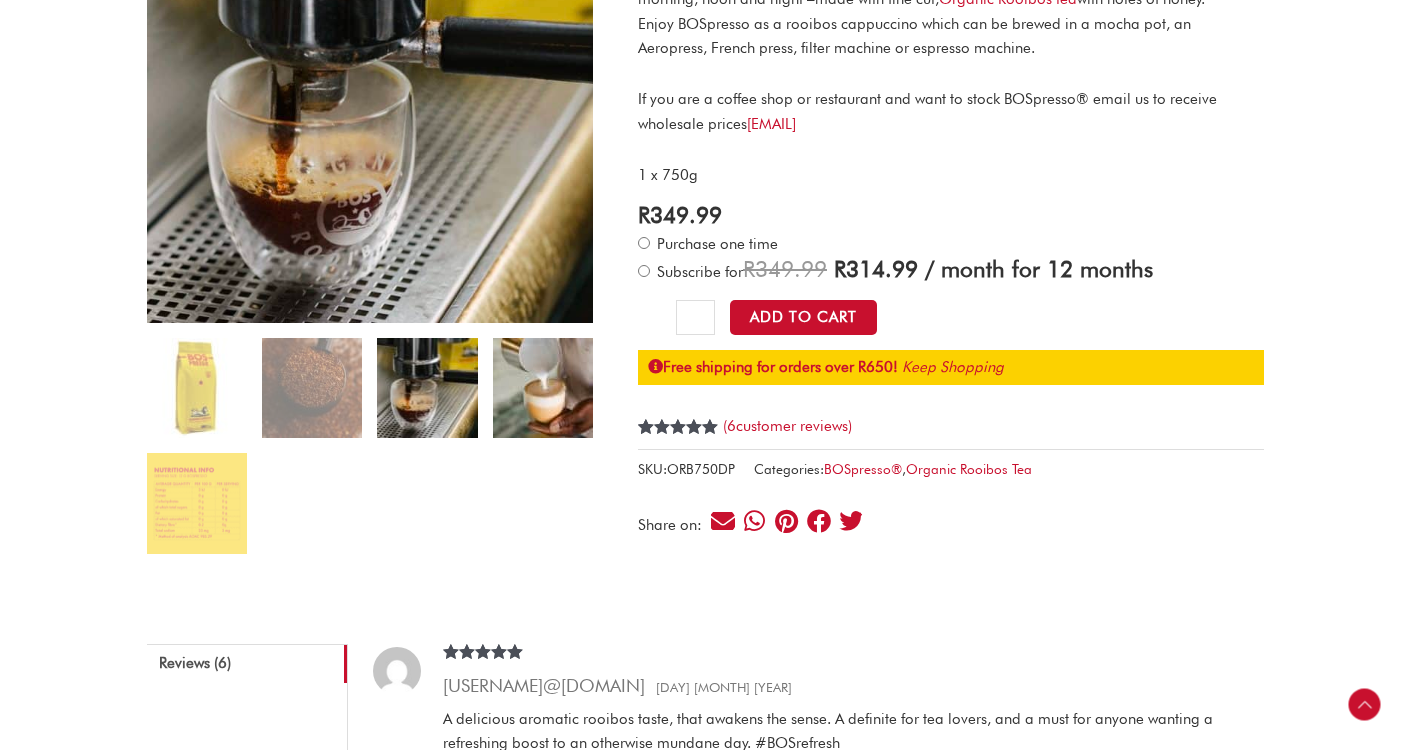 click at bounding box center (543, 388) 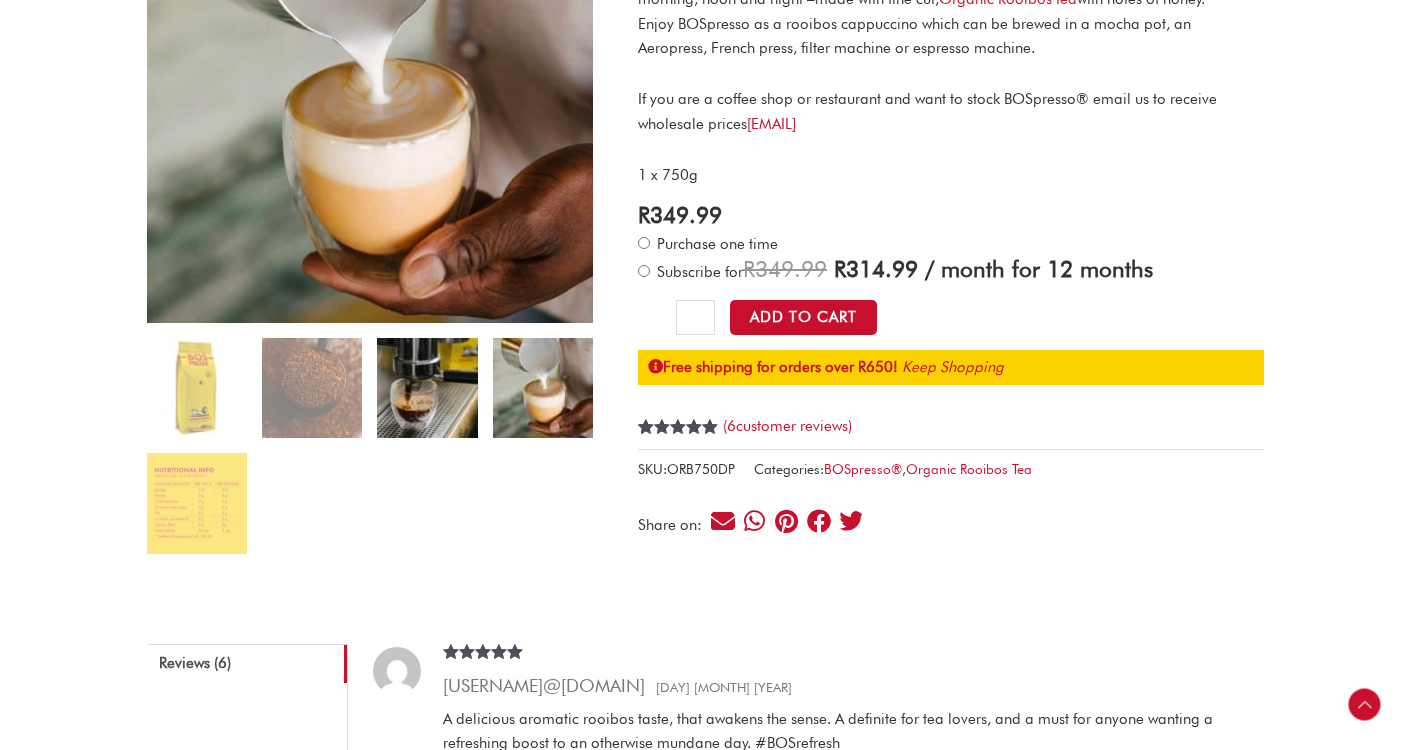 click at bounding box center [427, 388] 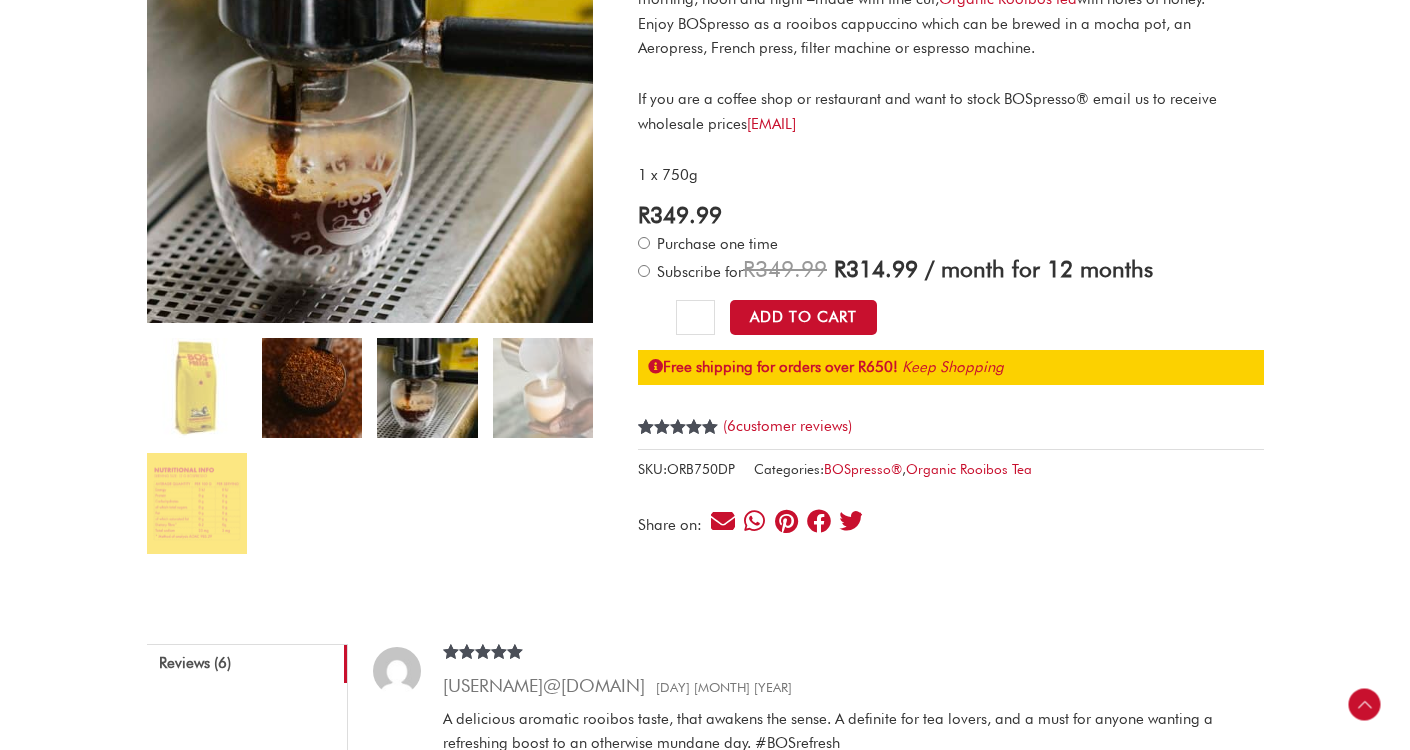 click at bounding box center [312, 388] 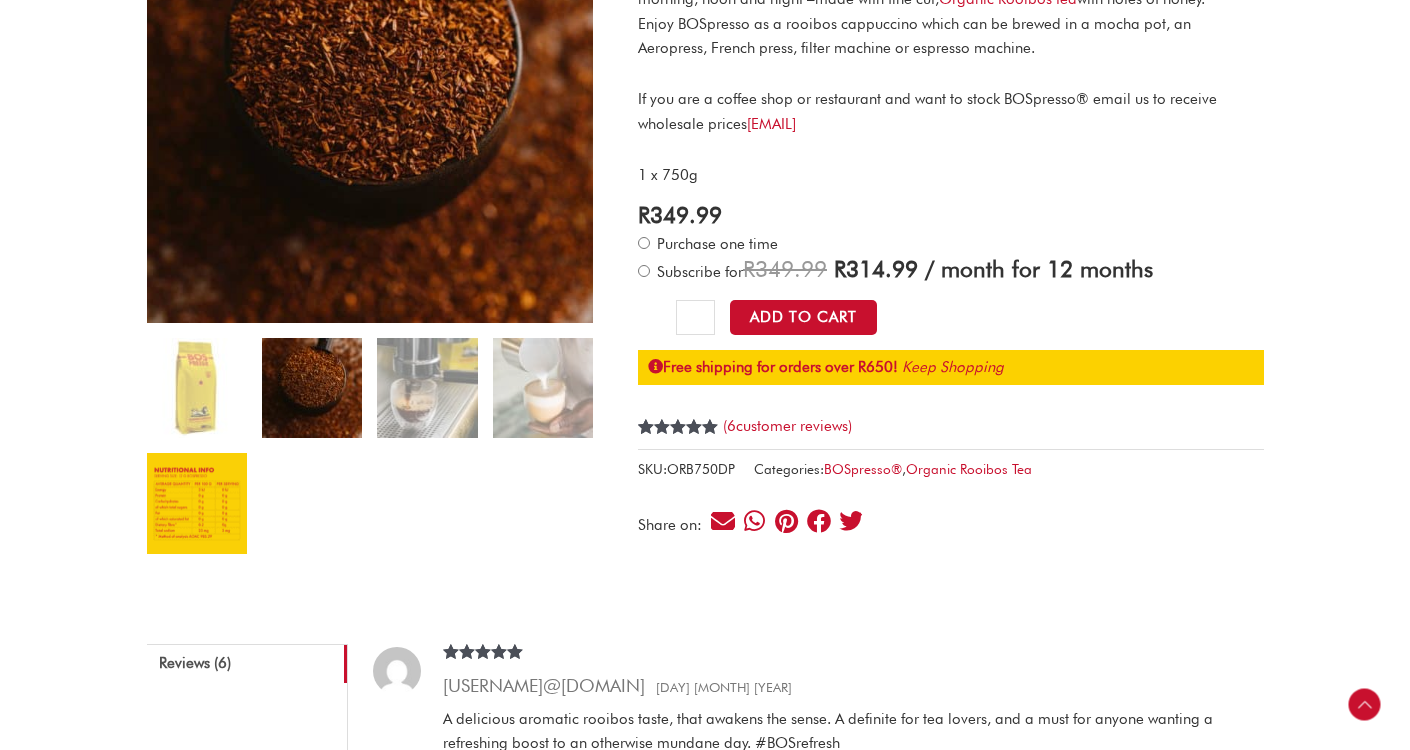 click at bounding box center [197, 503] 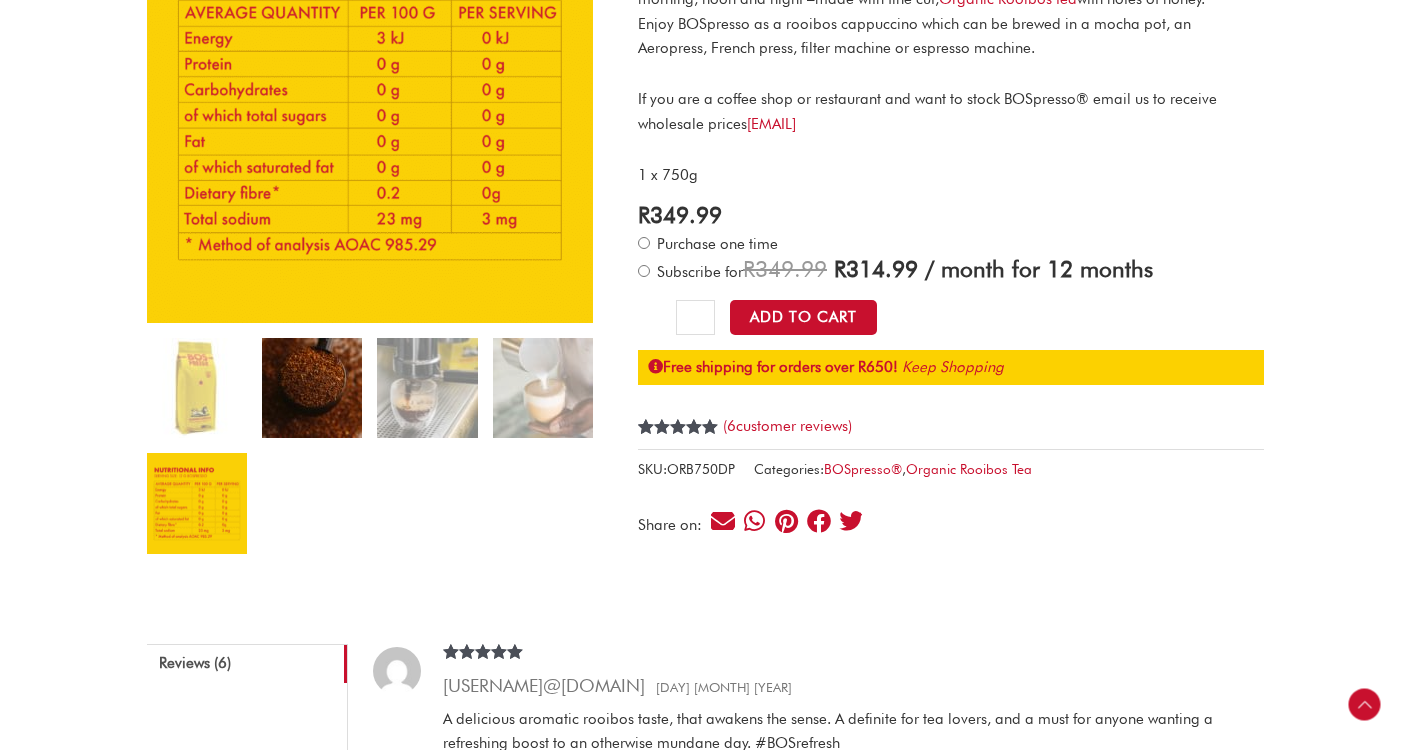 click at bounding box center (312, 388) 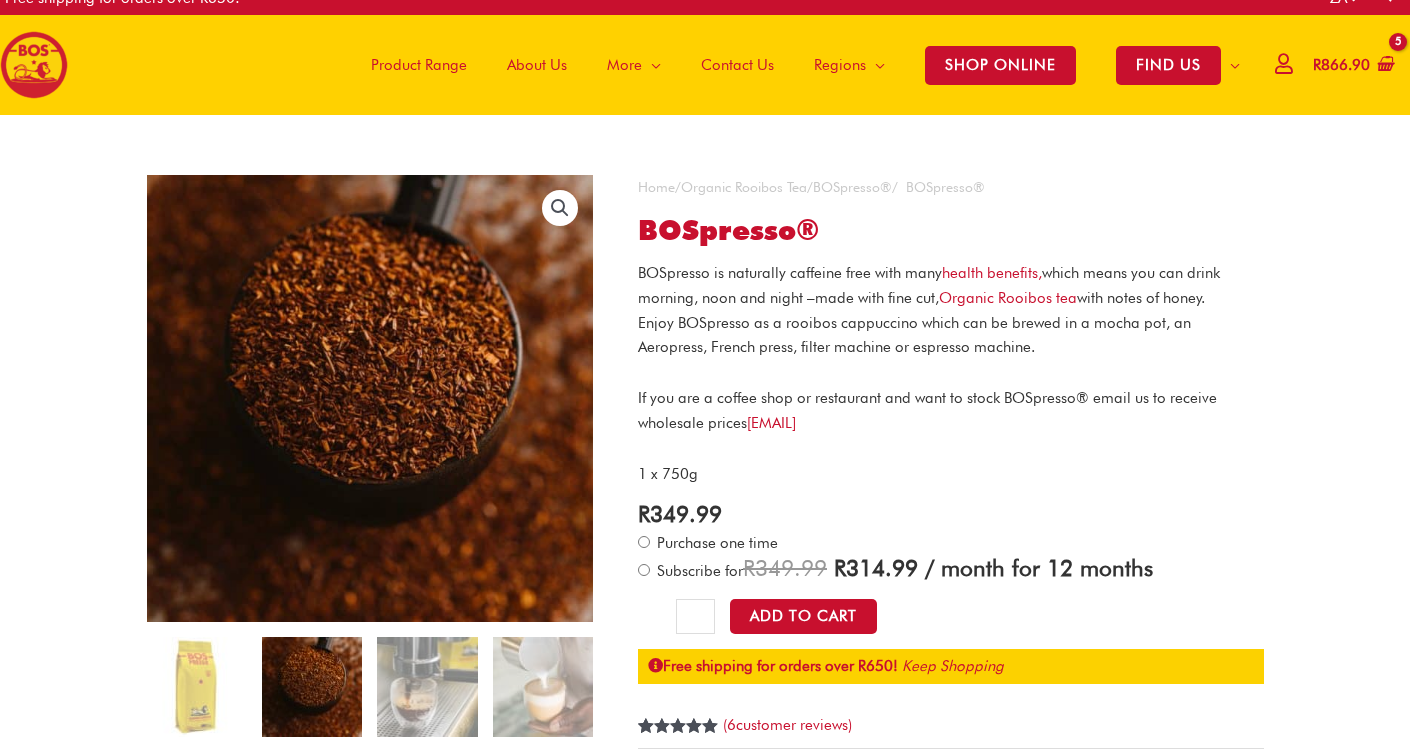 scroll, scrollTop: 24, scrollLeft: 0, axis: vertical 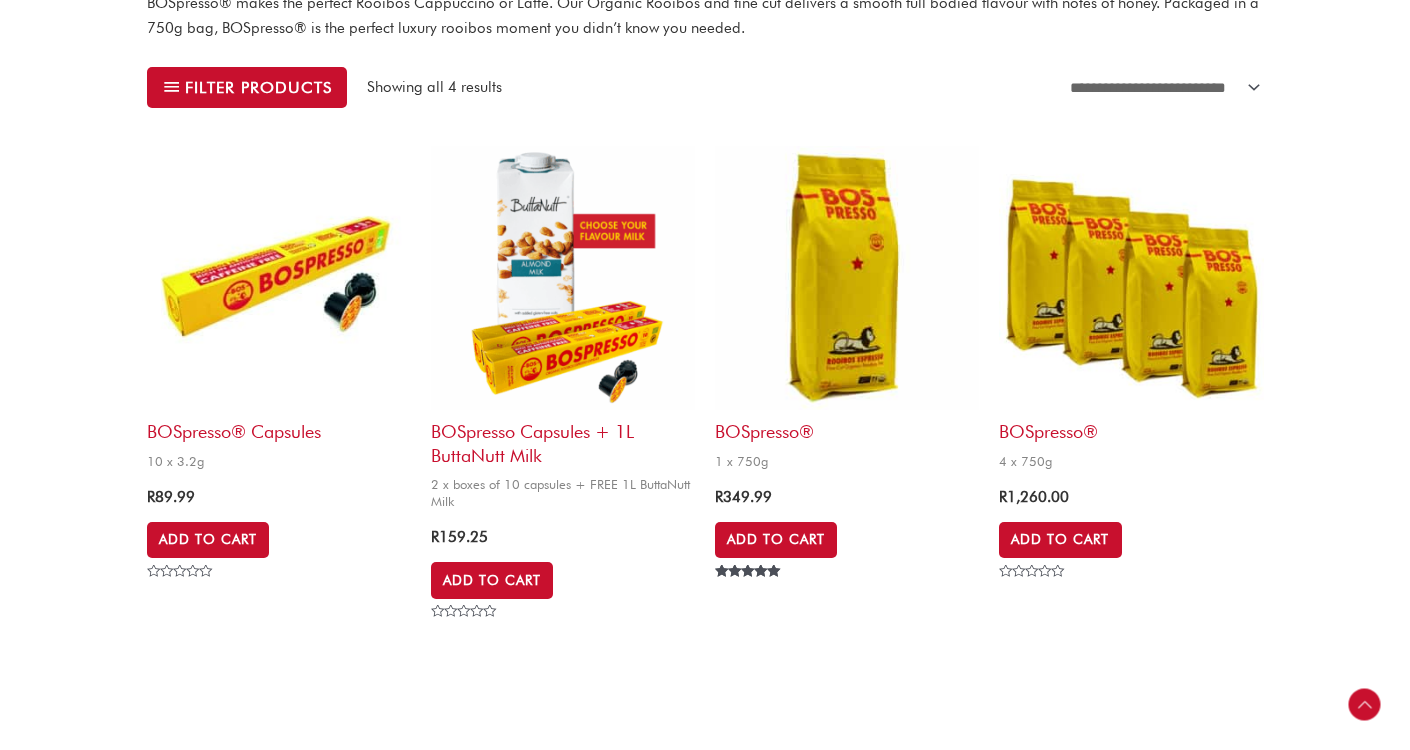 click on "BOSpresso® Capsules" at bounding box center (279, 426) 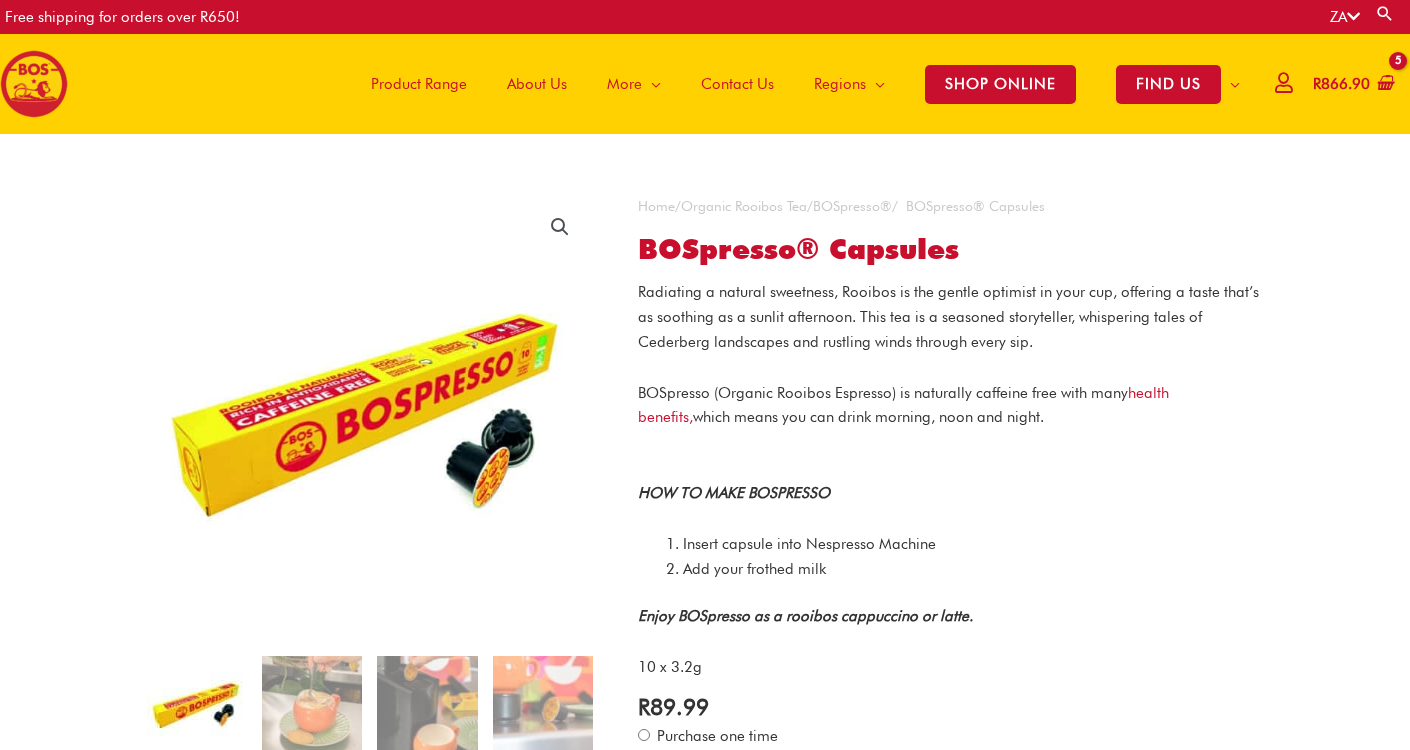scroll, scrollTop: 0, scrollLeft: 0, axis: both 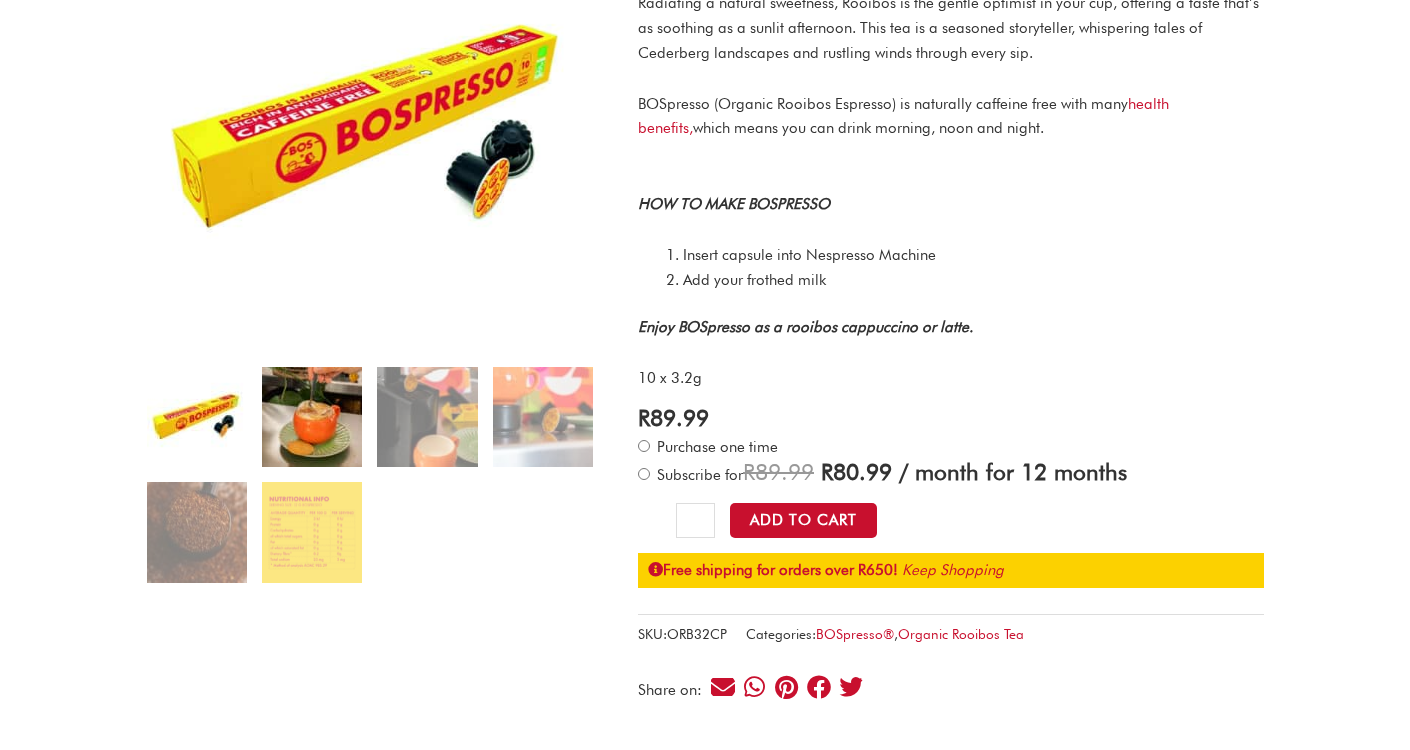 click at bounding box center [312, 417] 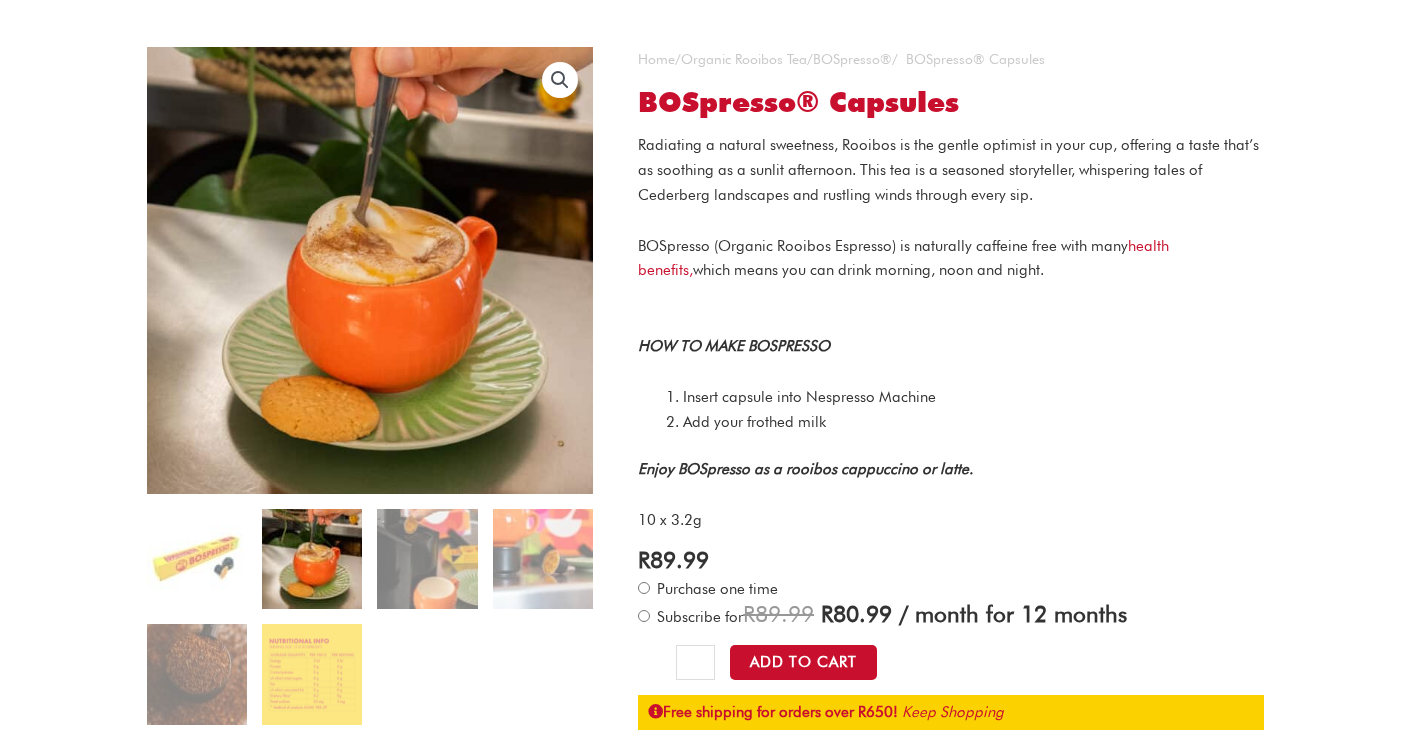 scroll, scrollTop: 156, scrollLeft: 0, axis: vertical 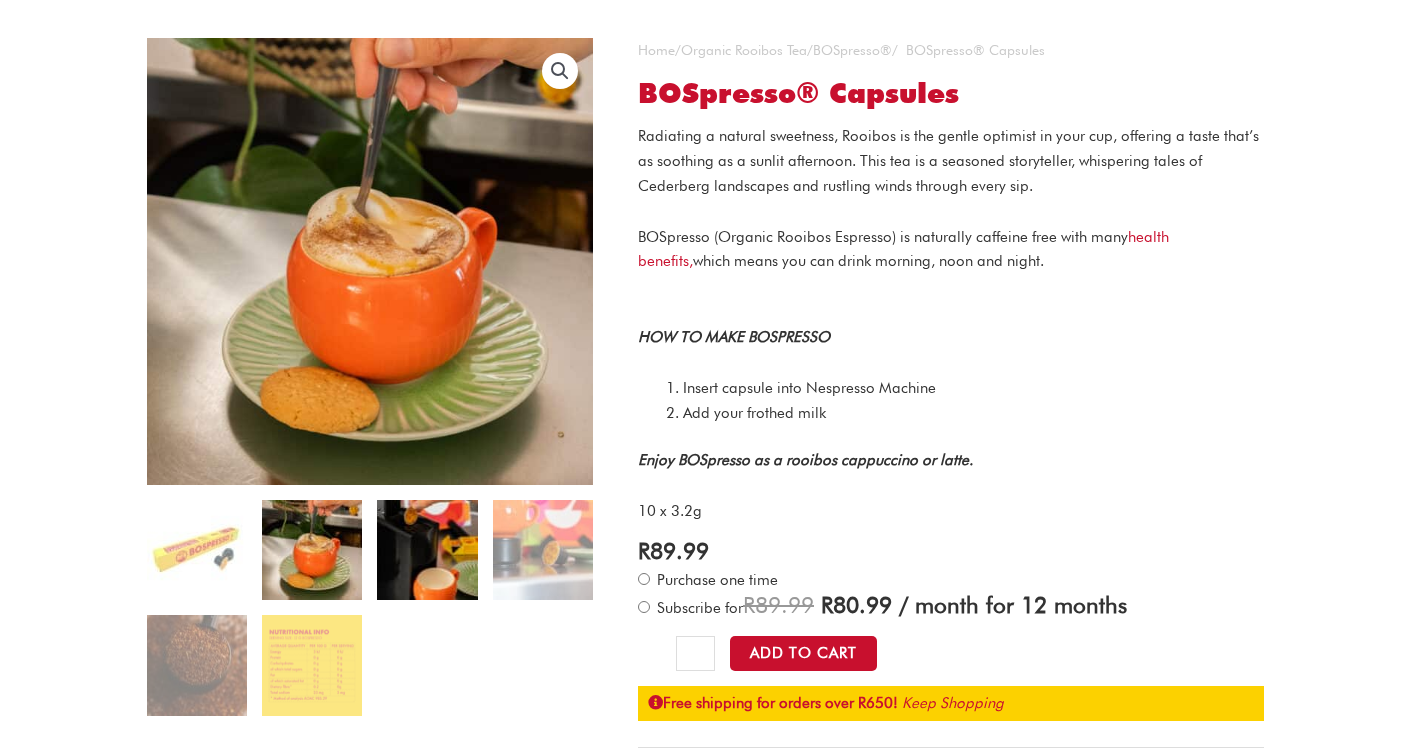 click at bounding box center (427, 550) 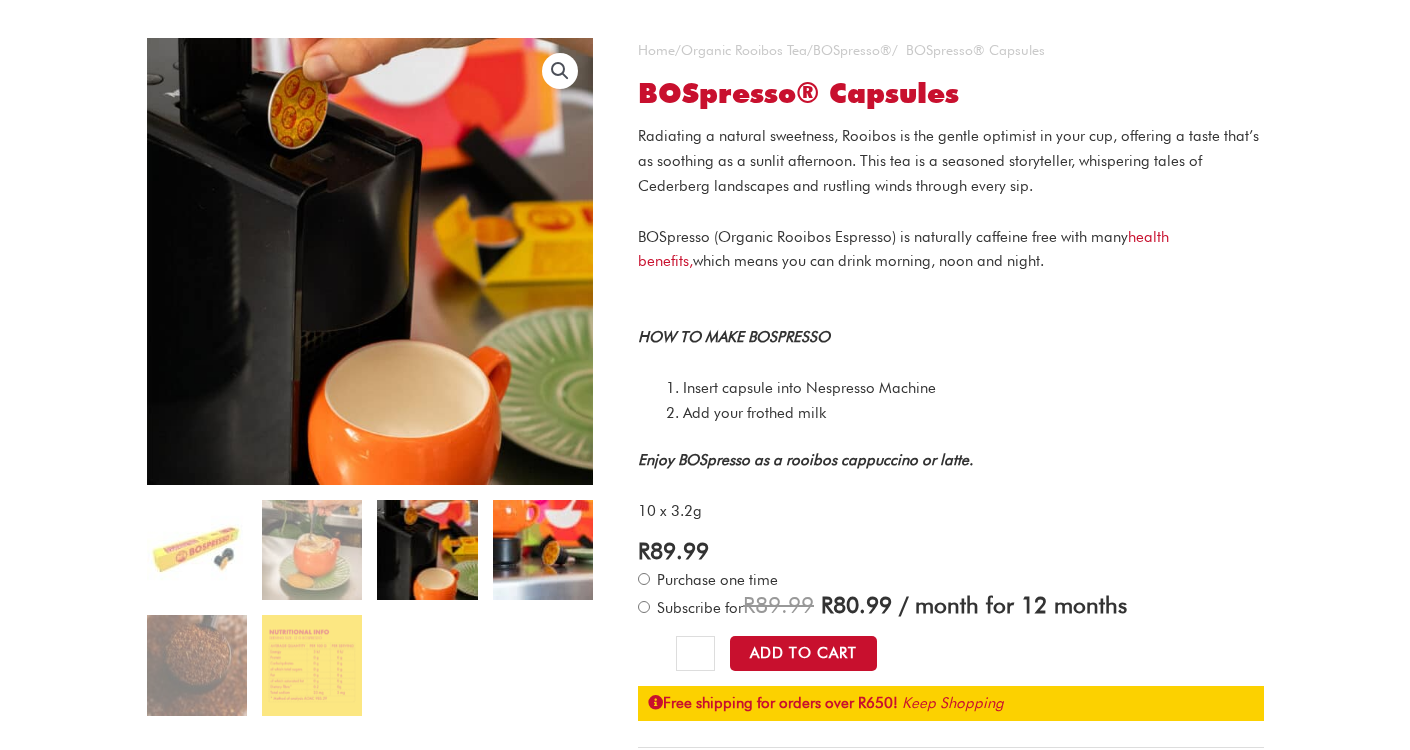 click at bounding box center (543, 550) 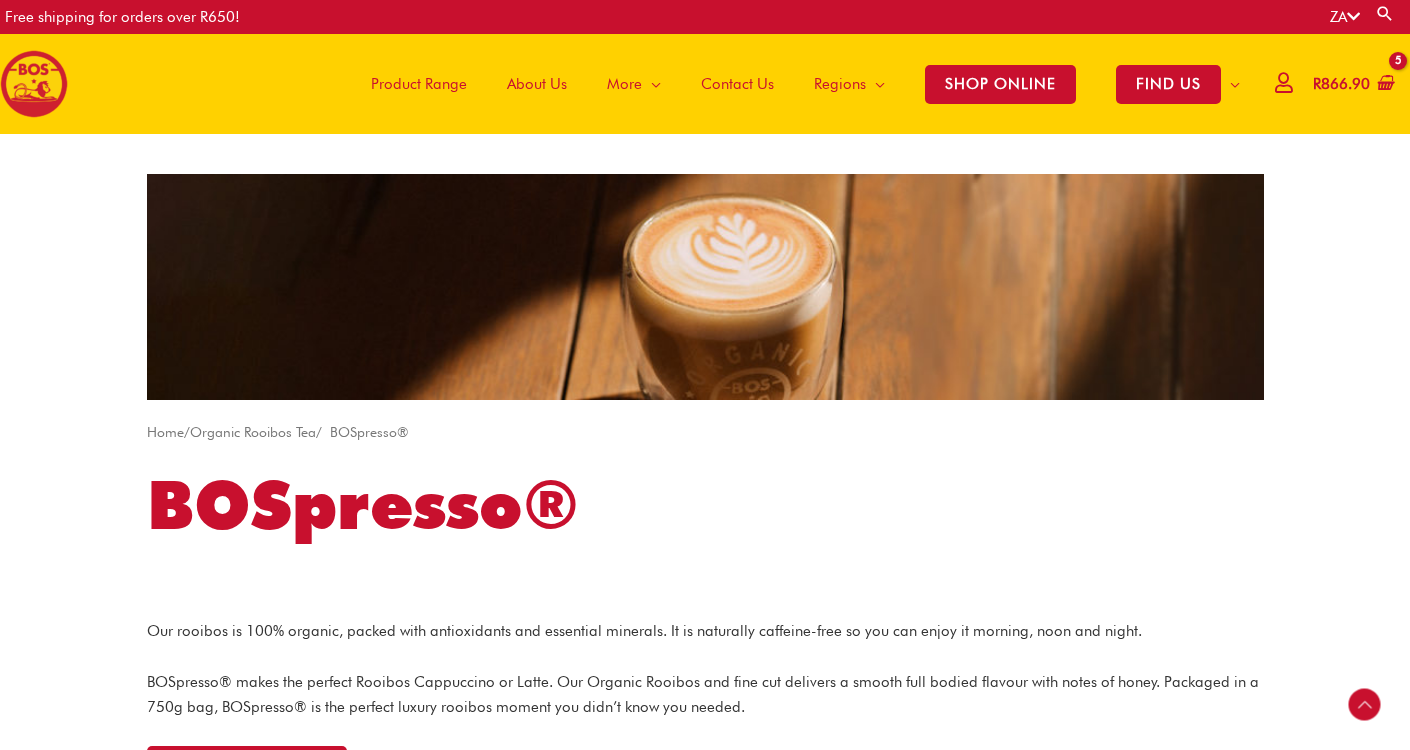 scroll, scrollTop: 679, scrollLeft: 0, axis: vertical 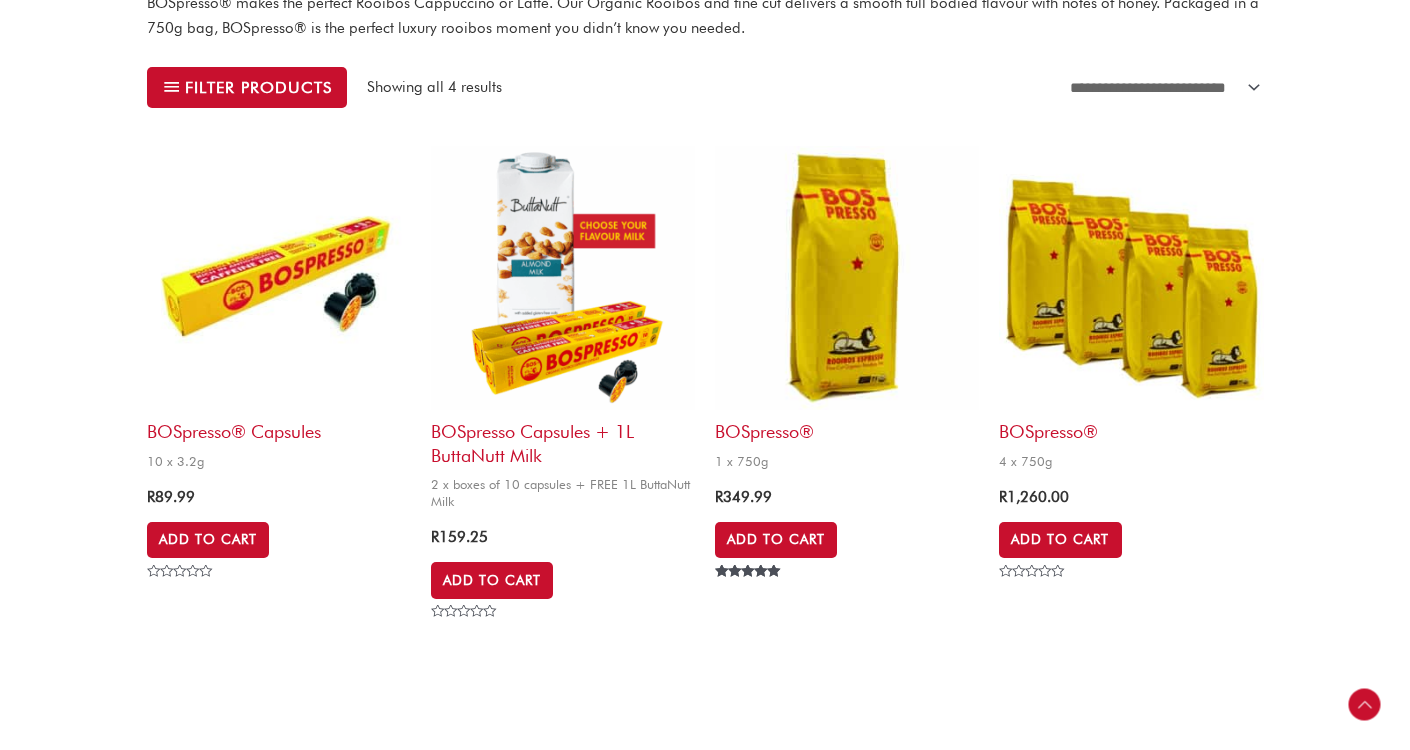 click at bounding box center (563, 278) 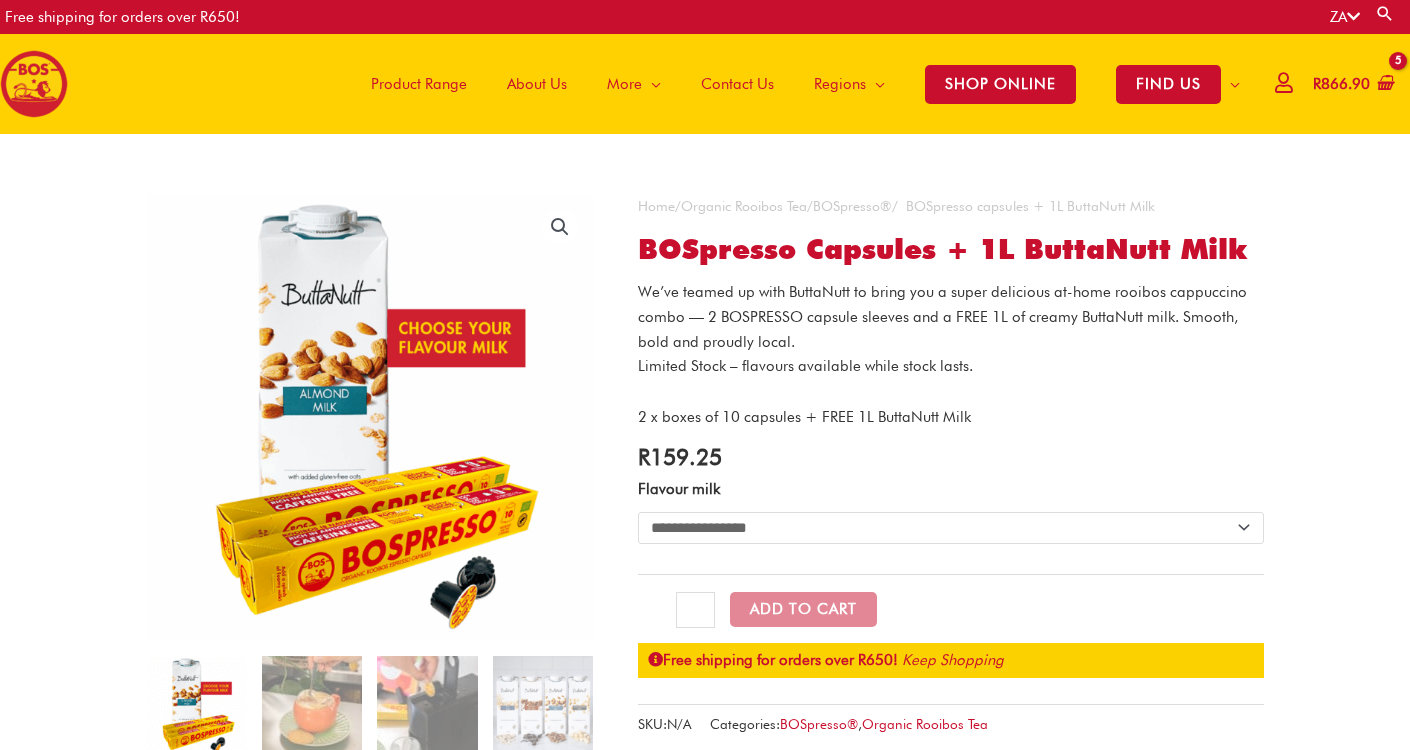 scroll, scrollTop: 0, scrollLeft: 0, axis: both 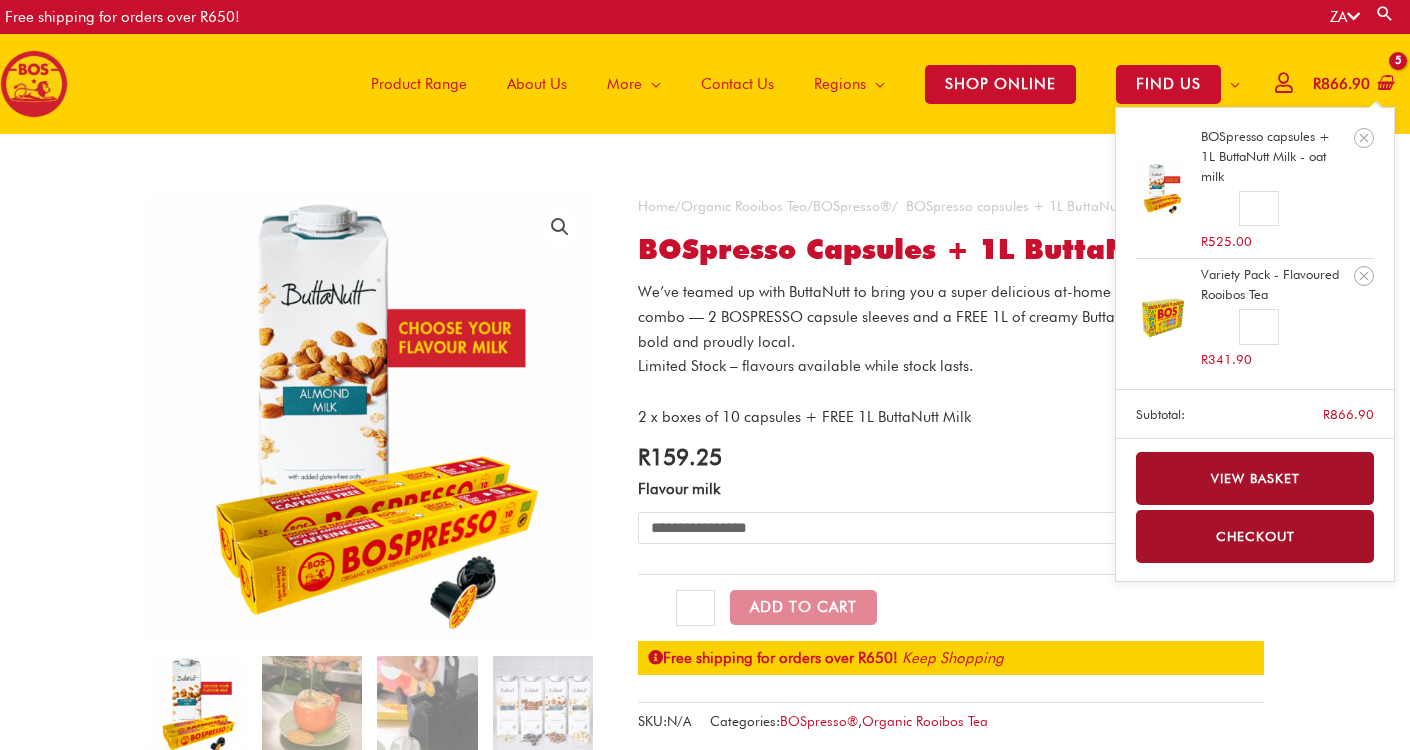 click on "View basket" at bounding box center [1255, 478] 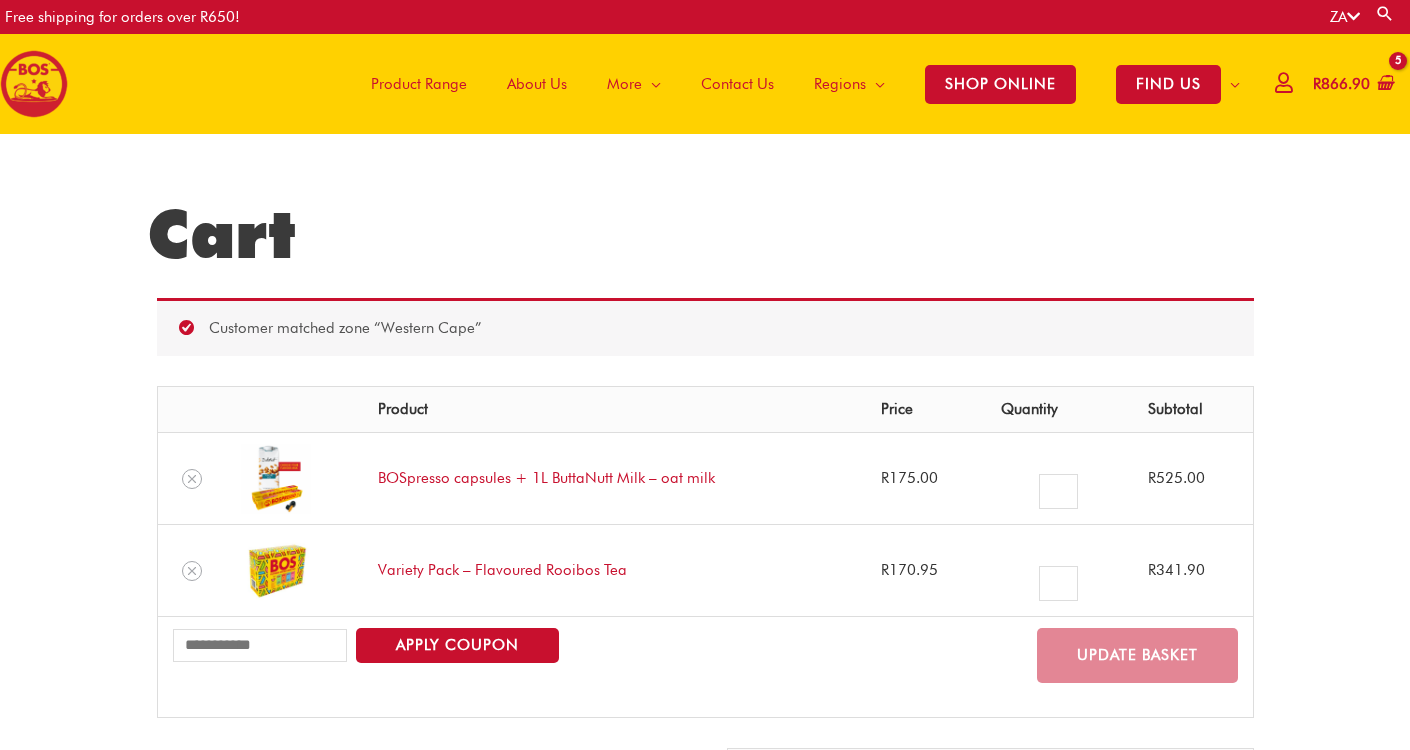 scroll, scrollTop: 0, scrollLeft: 0, axis: both 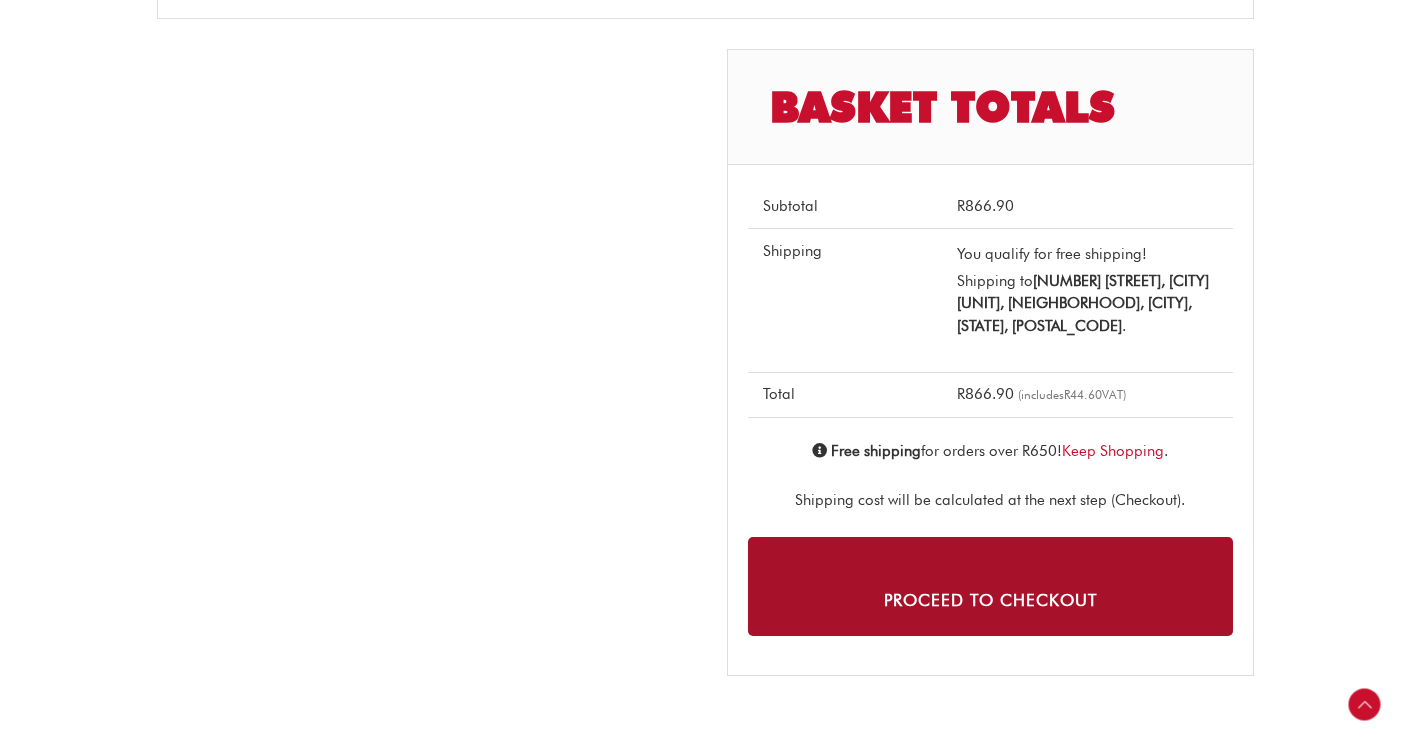 click on "Proceed to checkout" at bounding box center (990, 586) 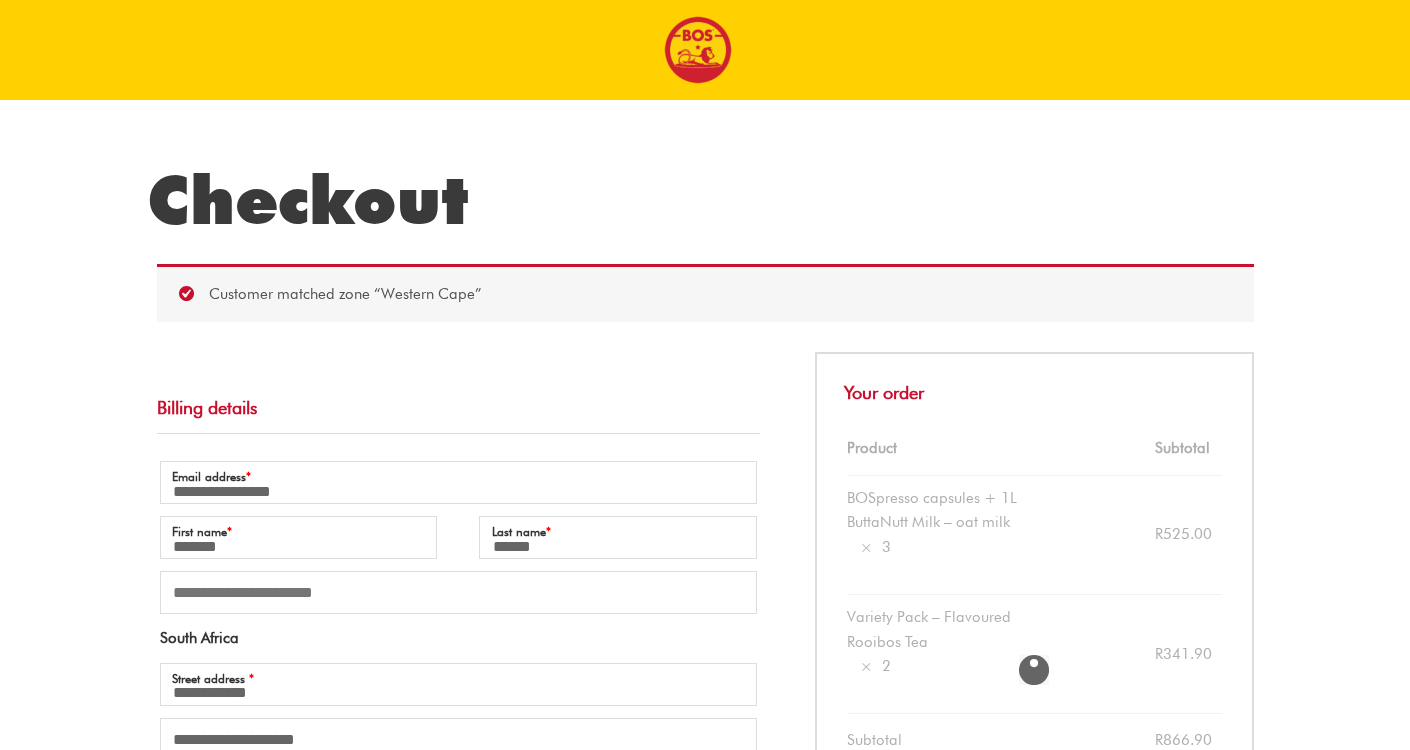 select on "**" 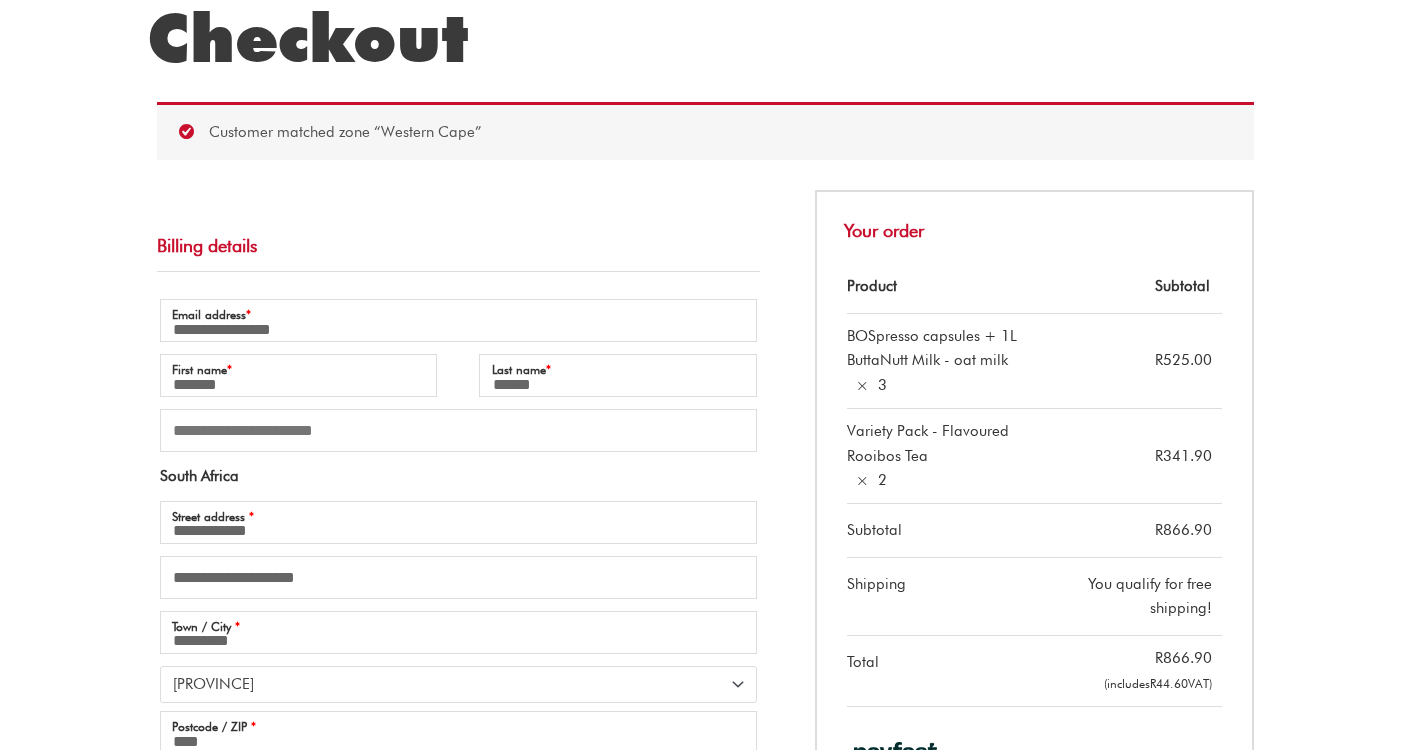 scroll, scrollTop: 210, scrollLeft: 0, axis: vertical 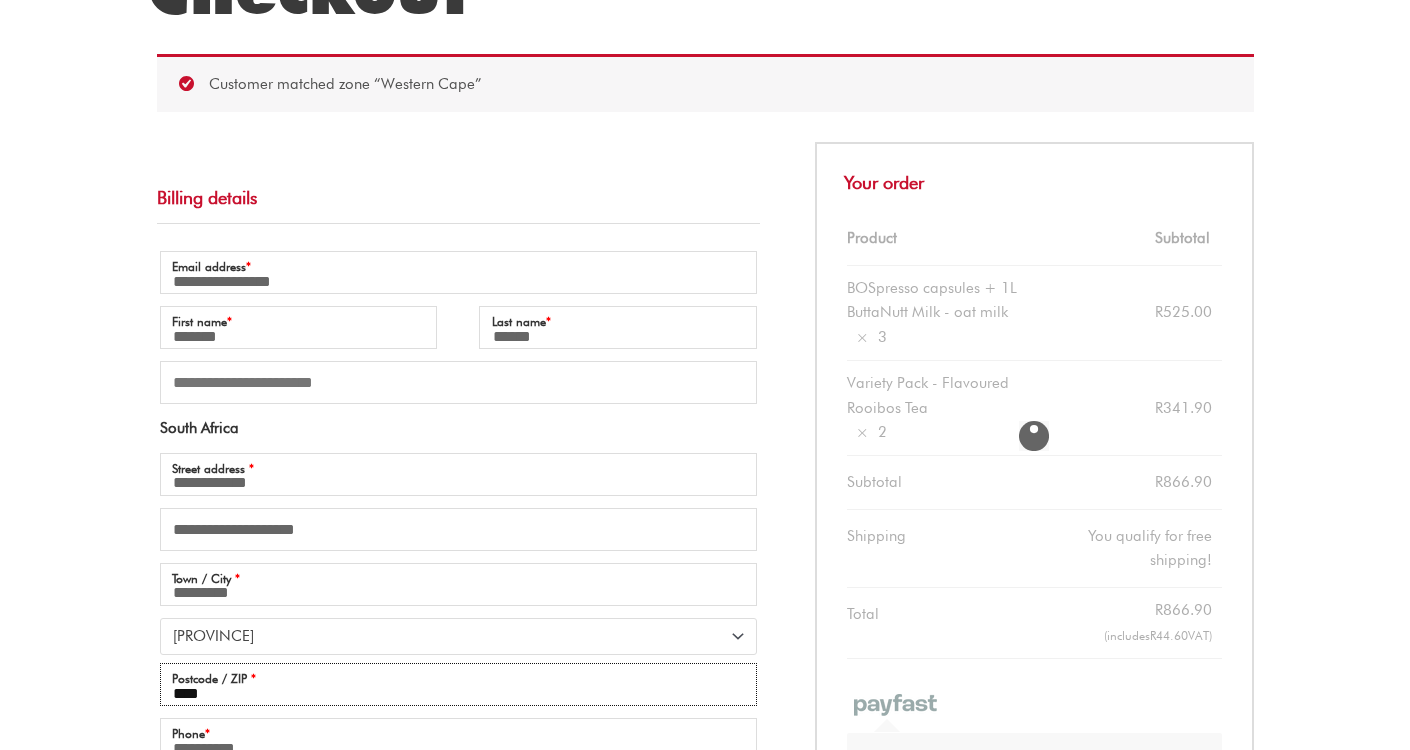 type on "****" 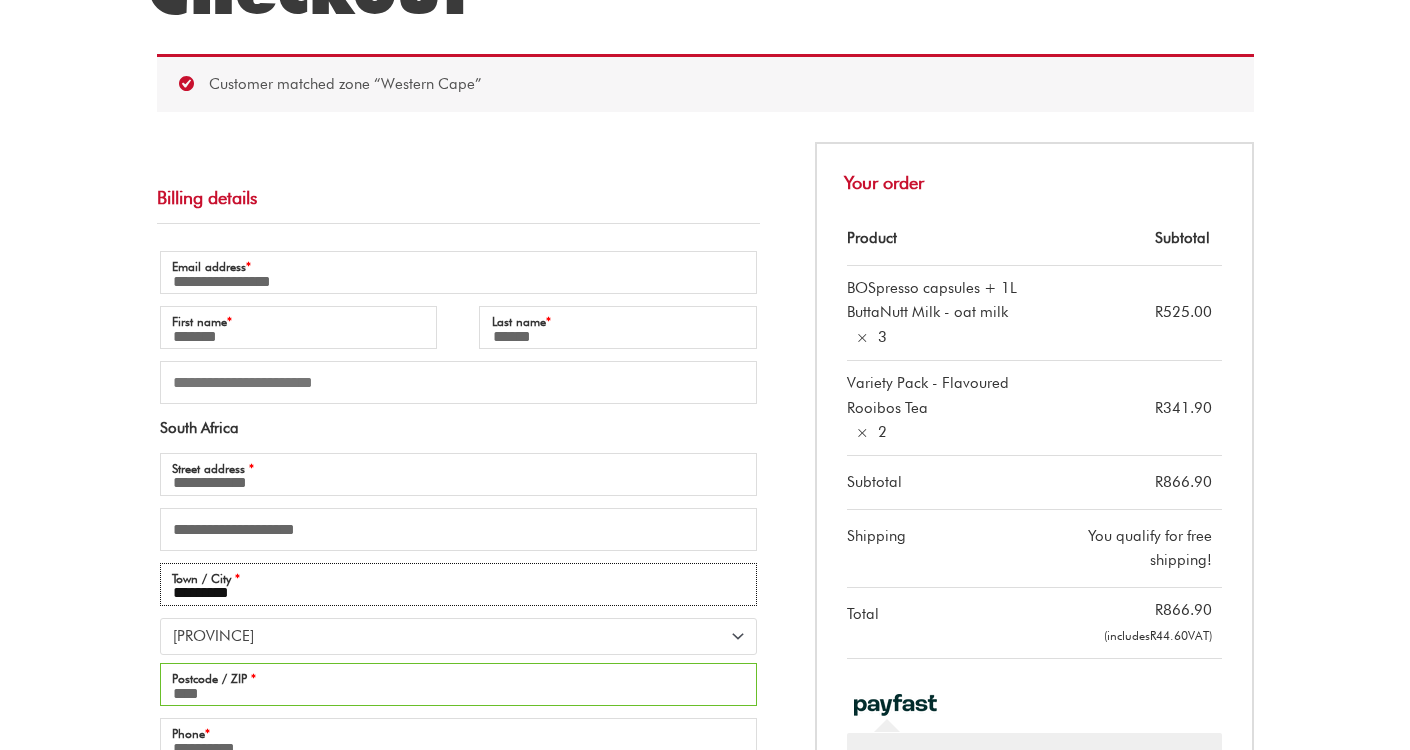 click on "*********" at bounding box center (458, 584) 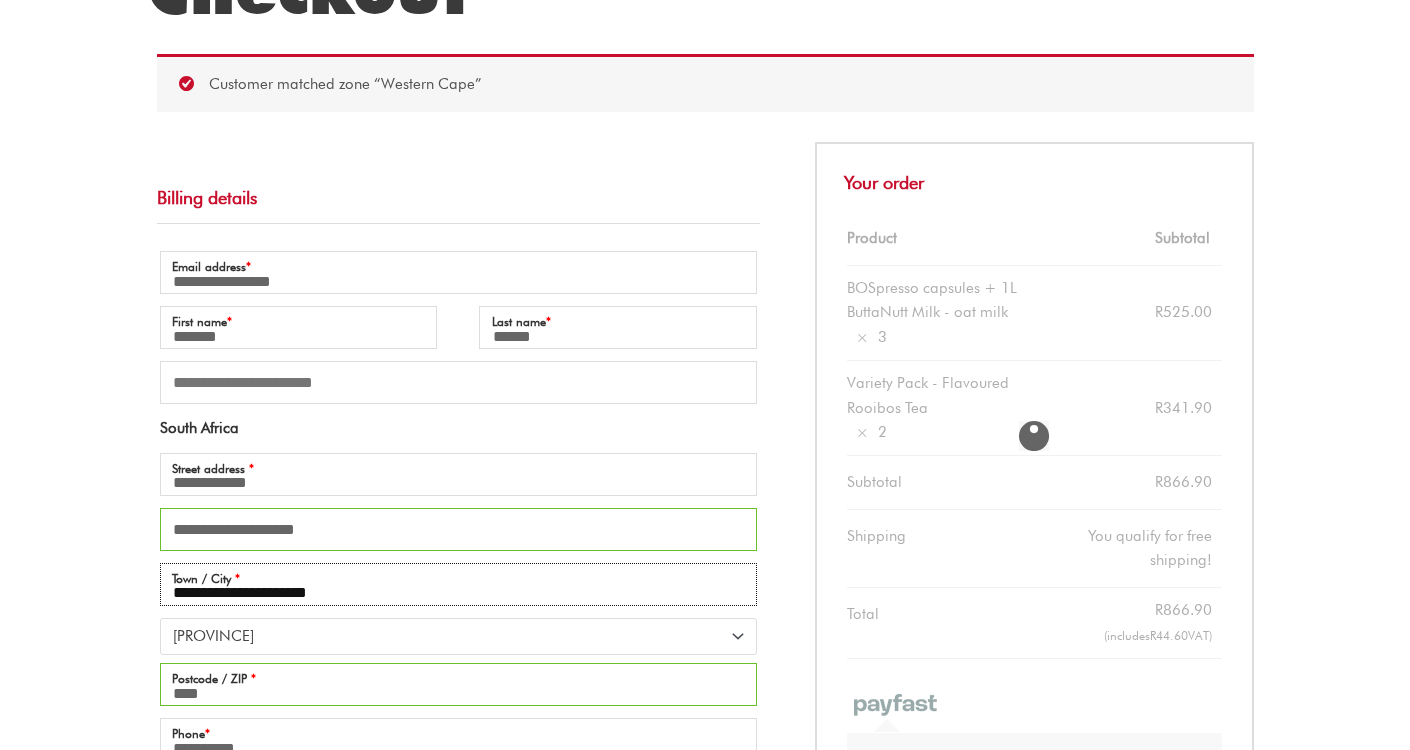 type on "**********" 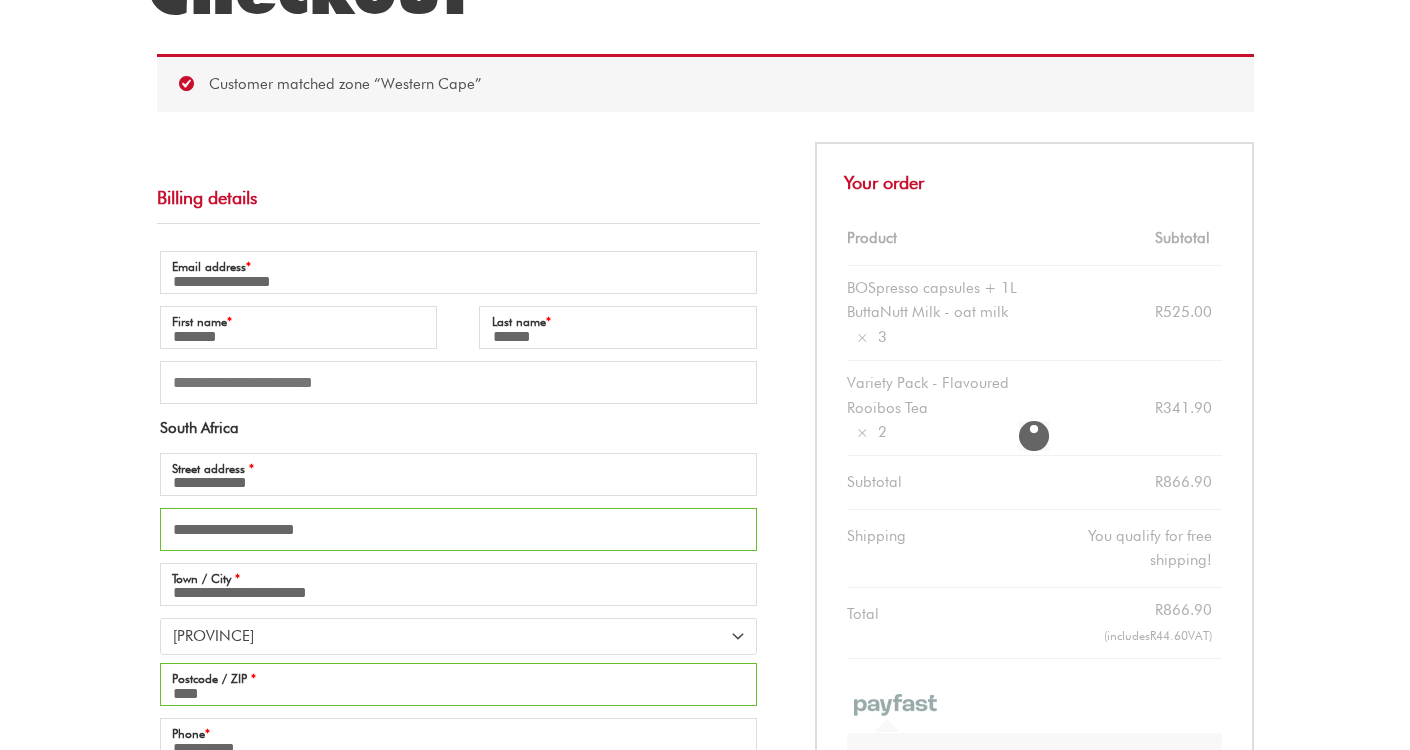 click on "**********" at bounding box center (705, 565) 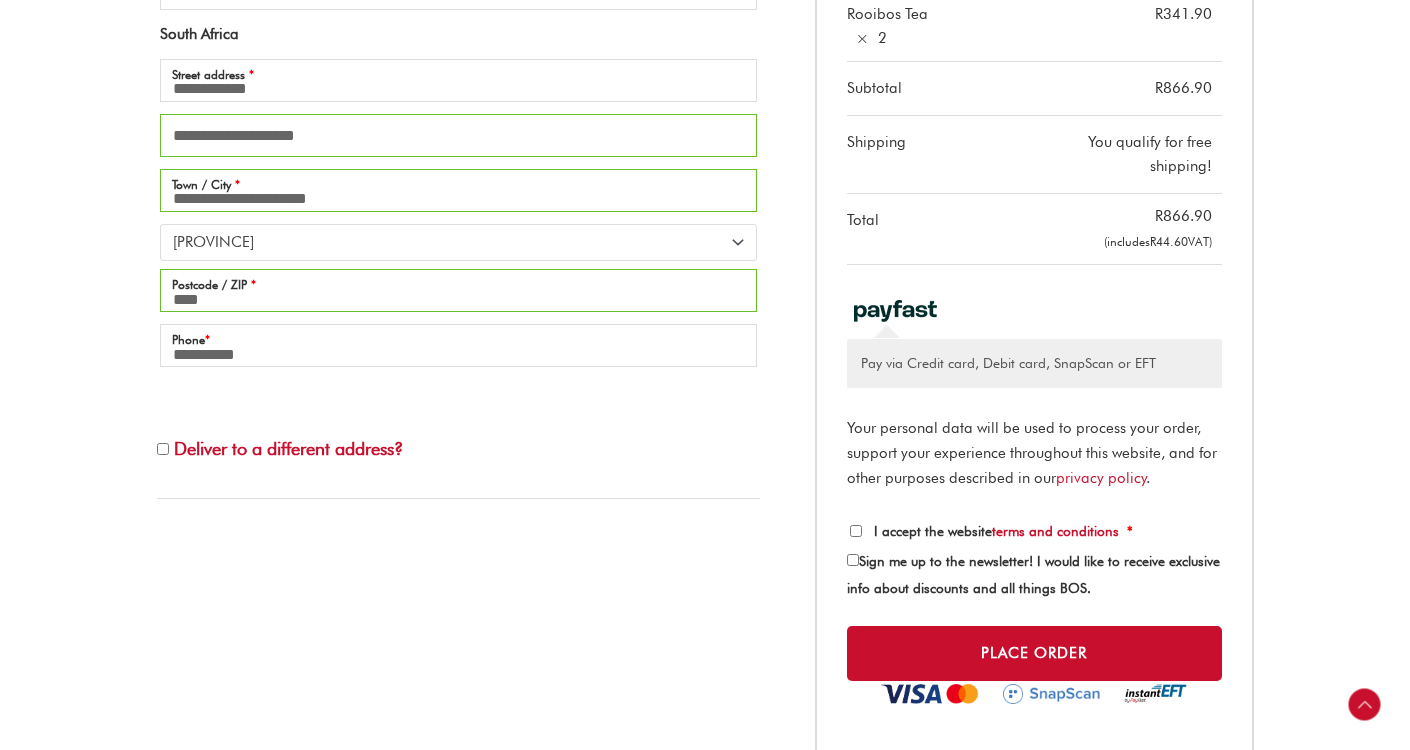 scroll, scrollTop: 610, scrollLeft: 0, axis: vertical 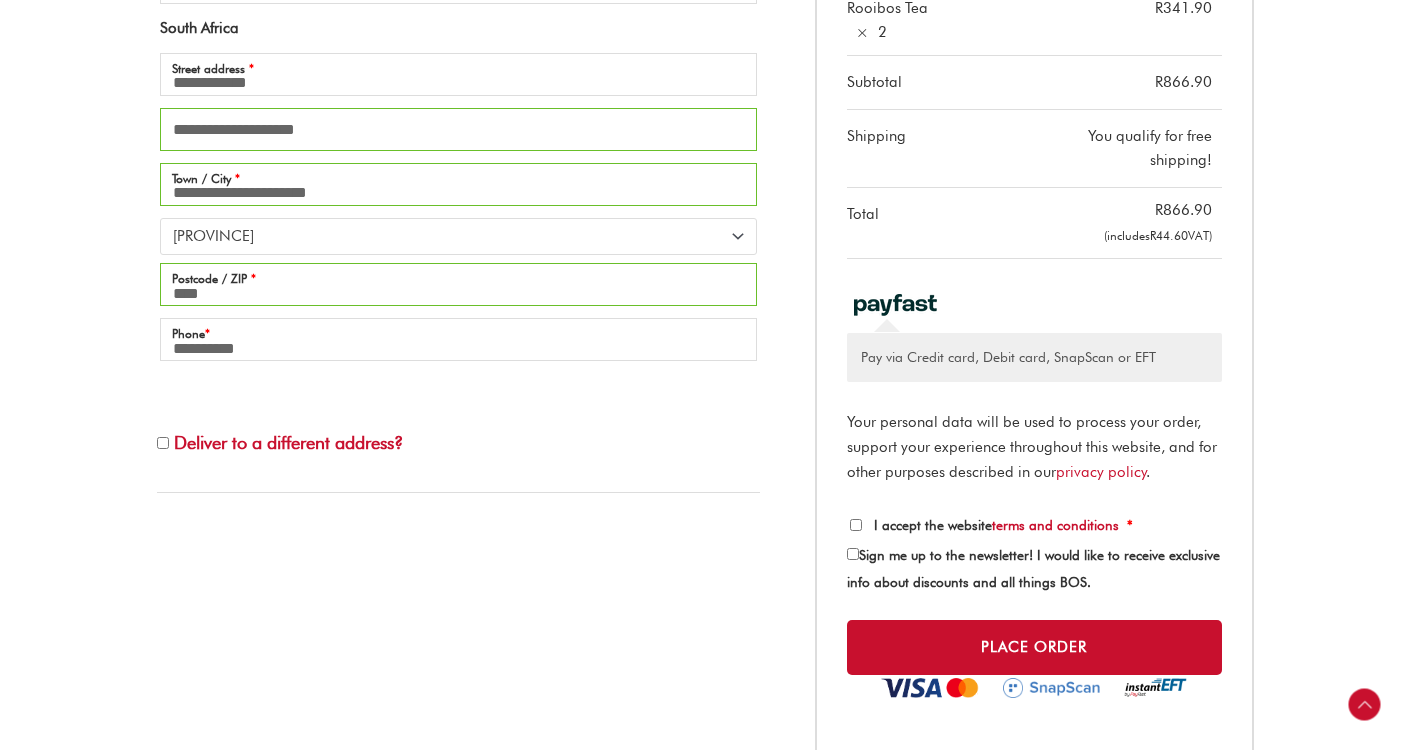 click on "I accept the website  terms and conditions   *" at bounding box center (991, 525) 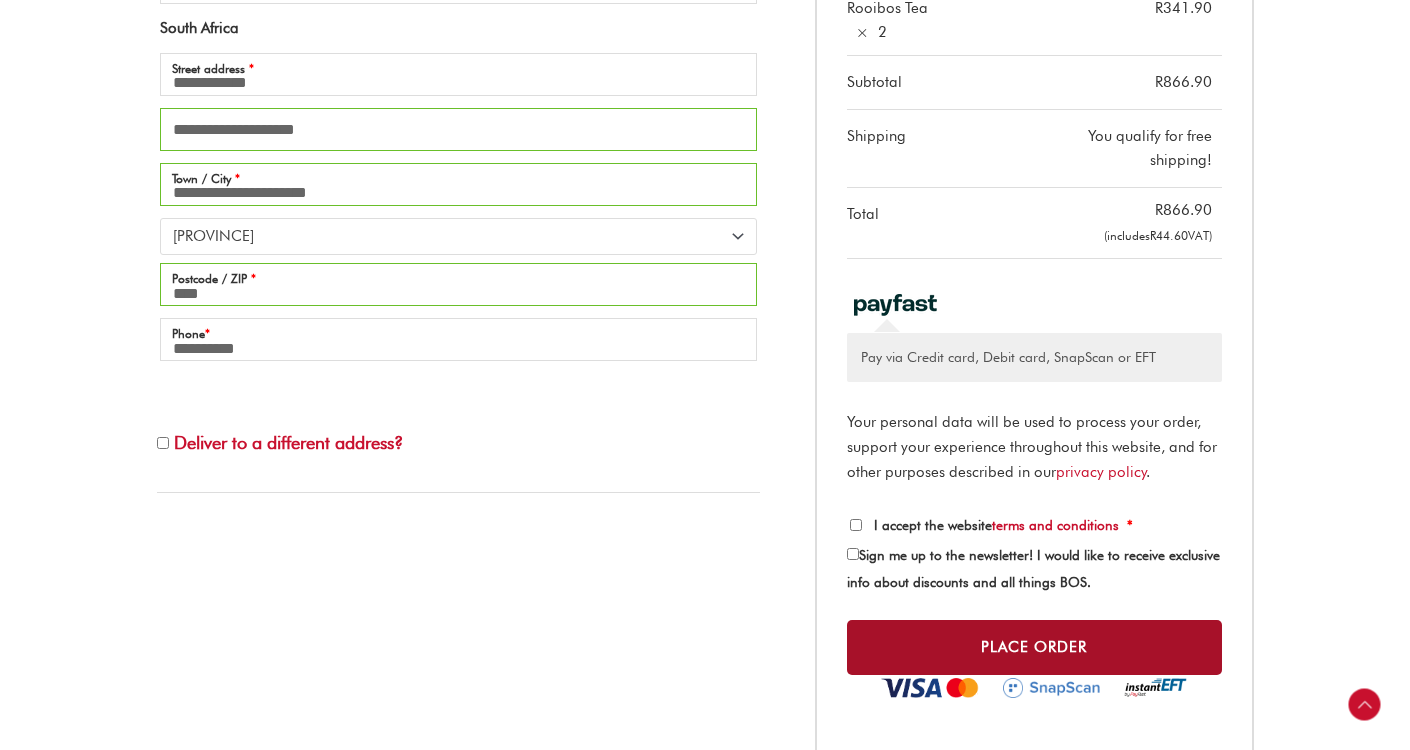 click on "Place order" at bounding box center (1034, 647) 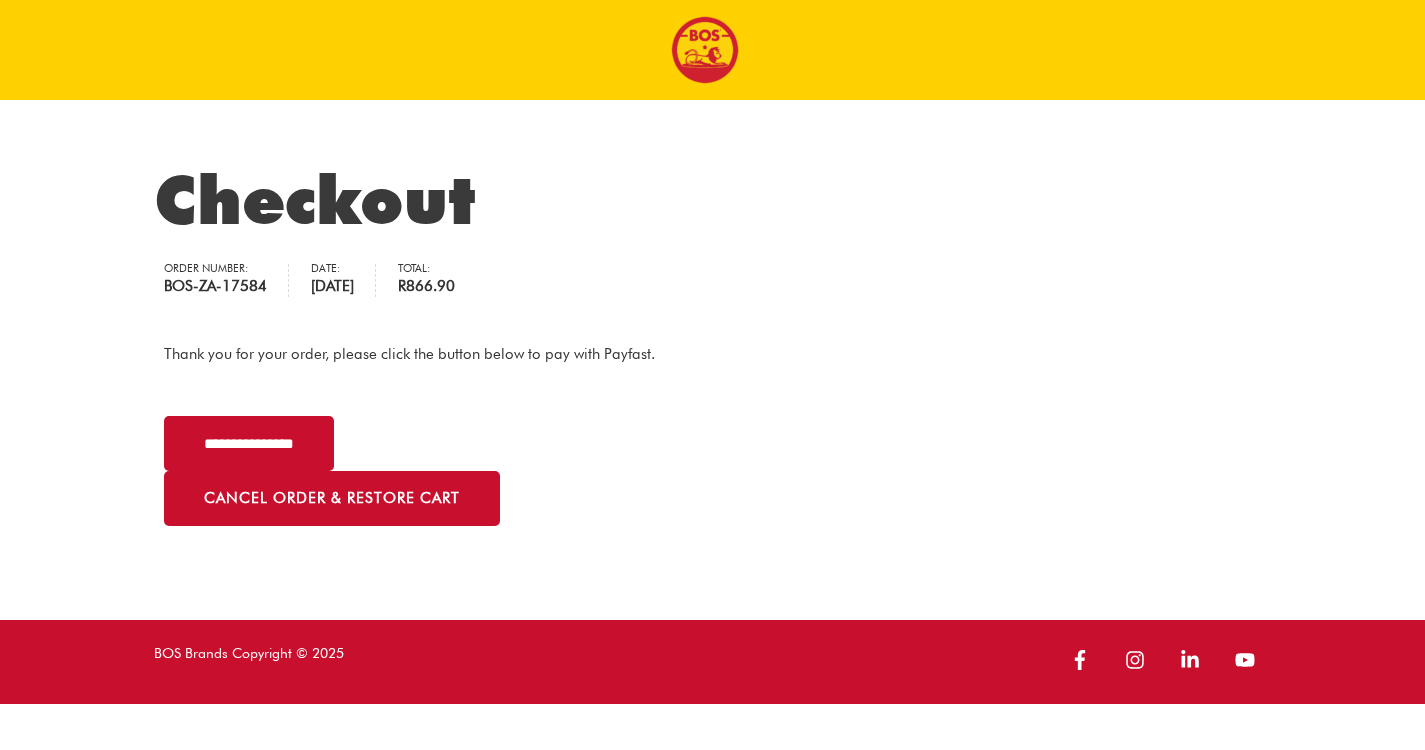 scroll, scrollTop: 0, scrollLeft: 0, axis: both 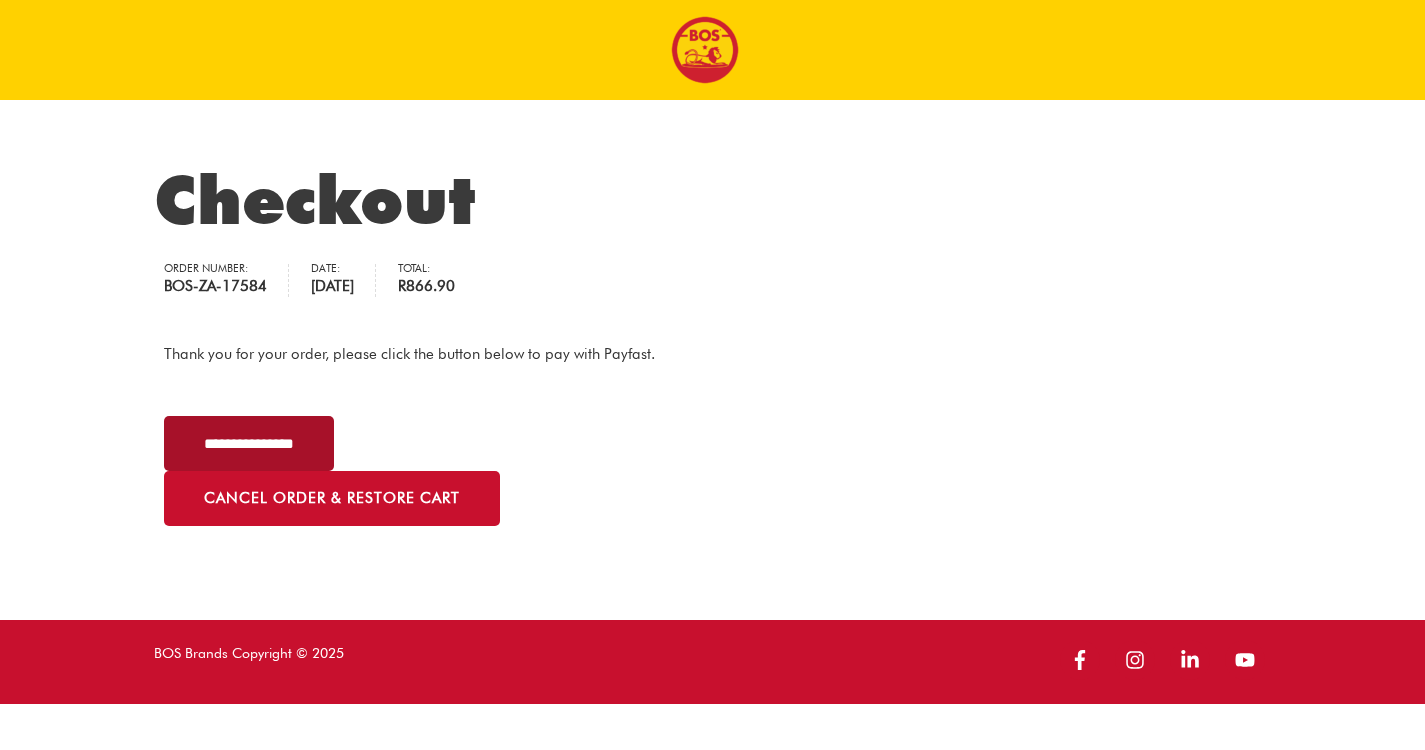 click on "**********" at bounding box center [249, 443] 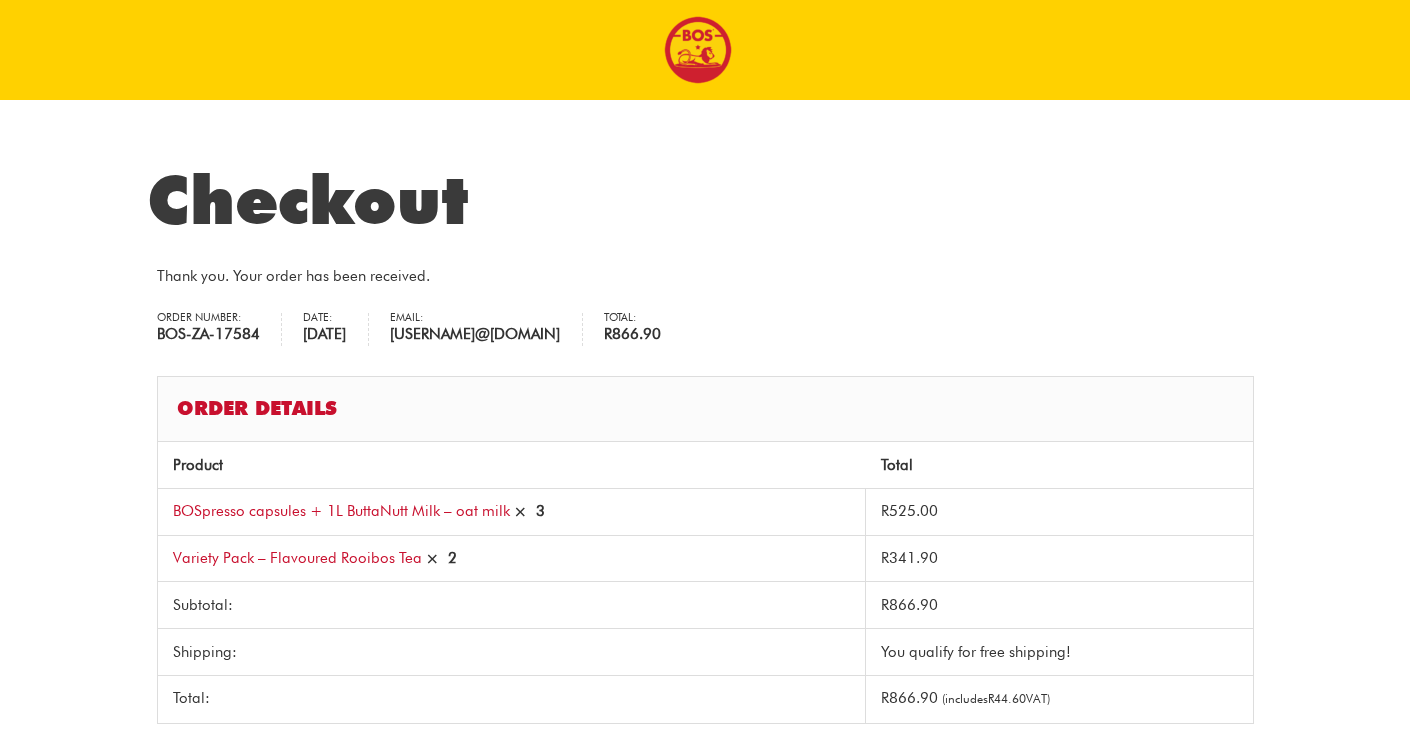 scroll, scrollTop: 0, scrollLeft: 0, axis: both 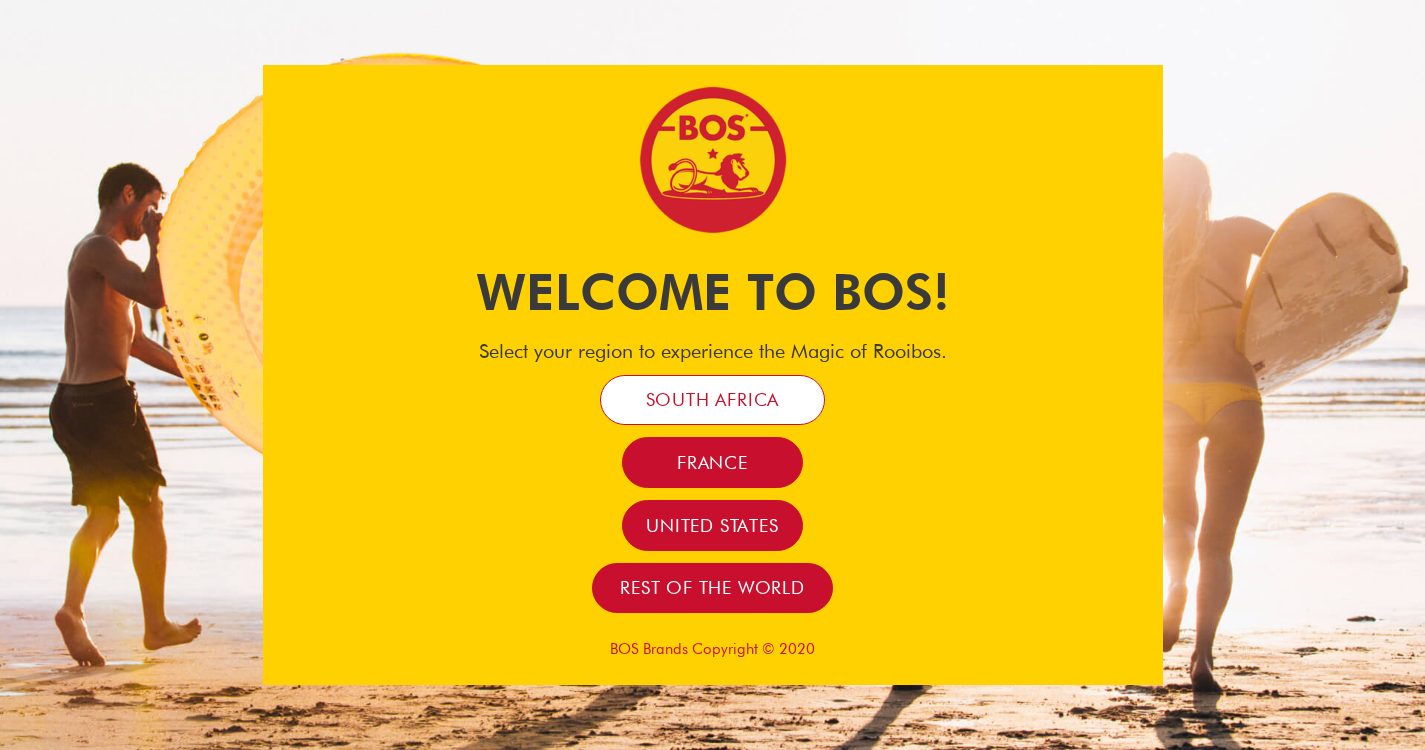 click on "South Africa" at bounding box center (713, 400) 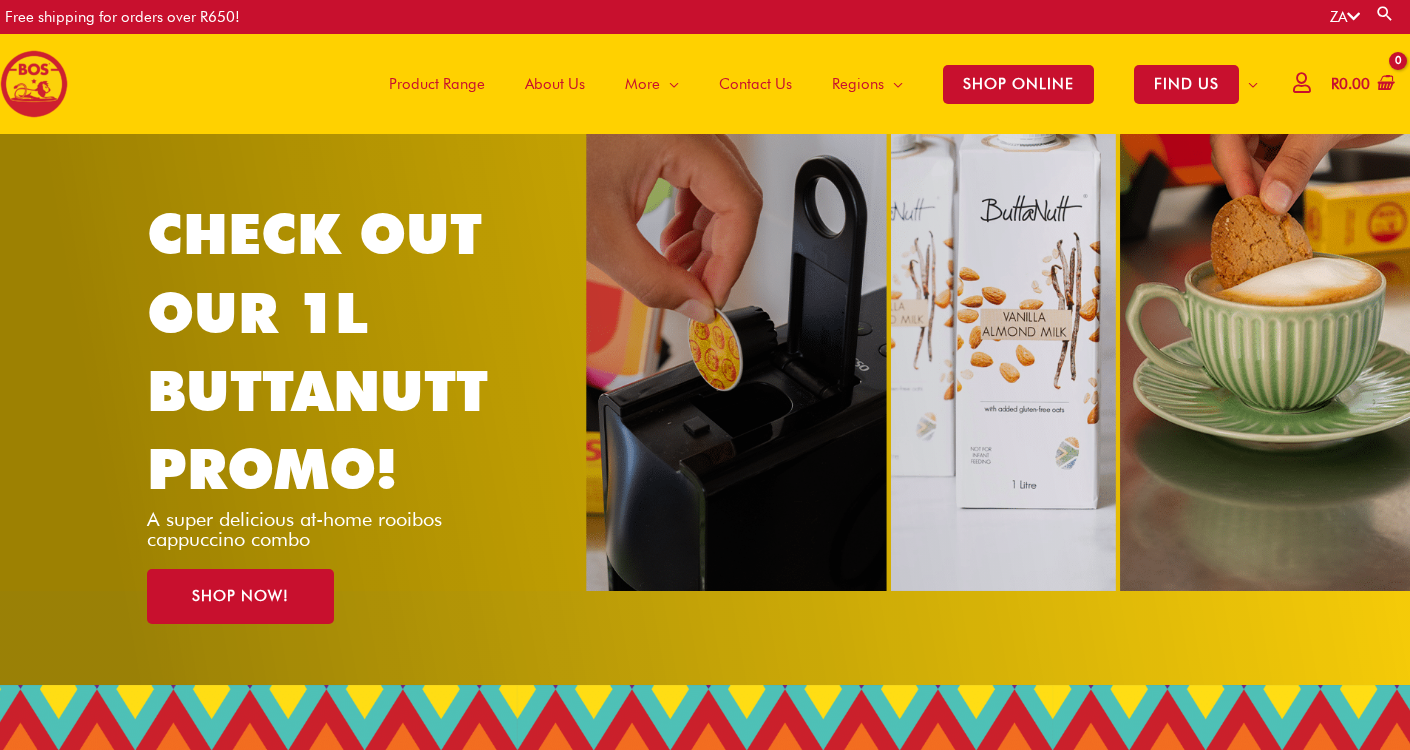 scroll, scrollTop: 0, scrollLeft: 0, axis: both 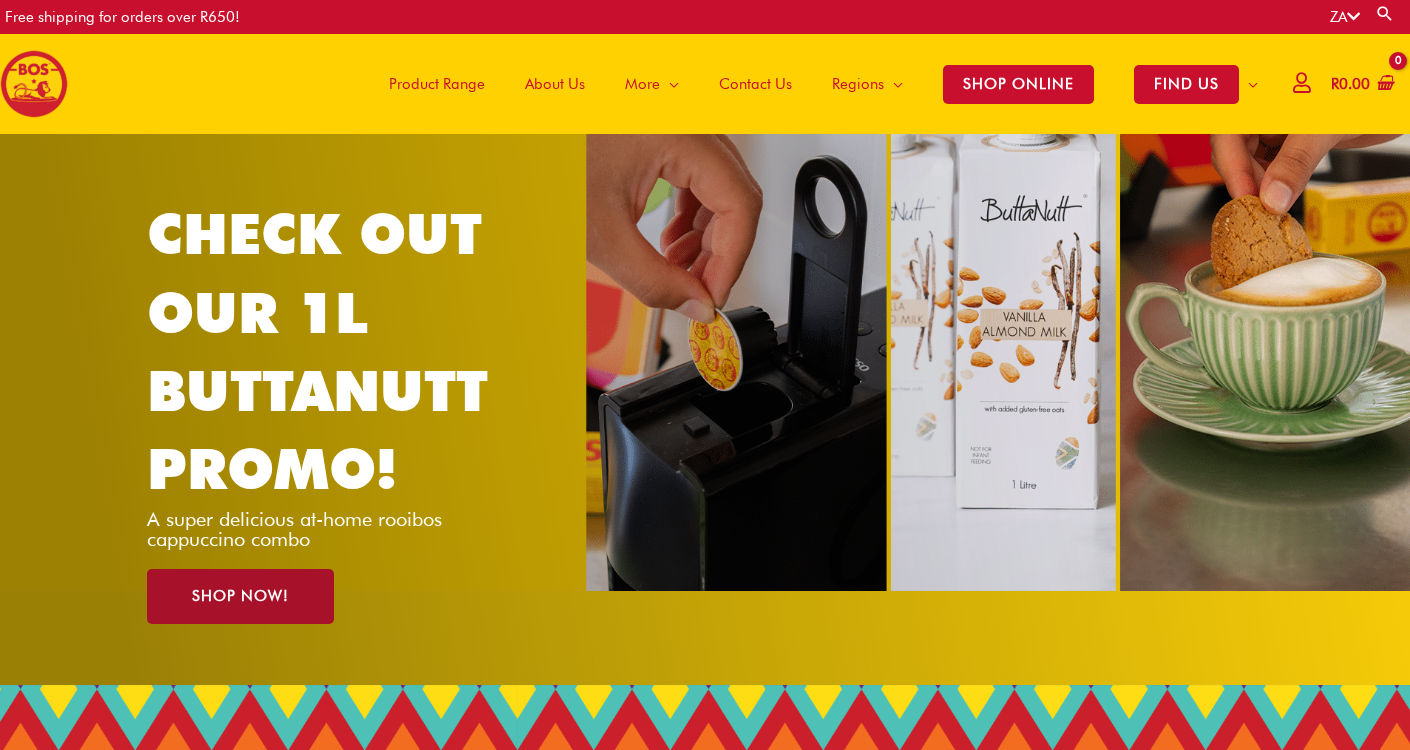 click on "SHOP NOW!" at bounding box center (240, 596) 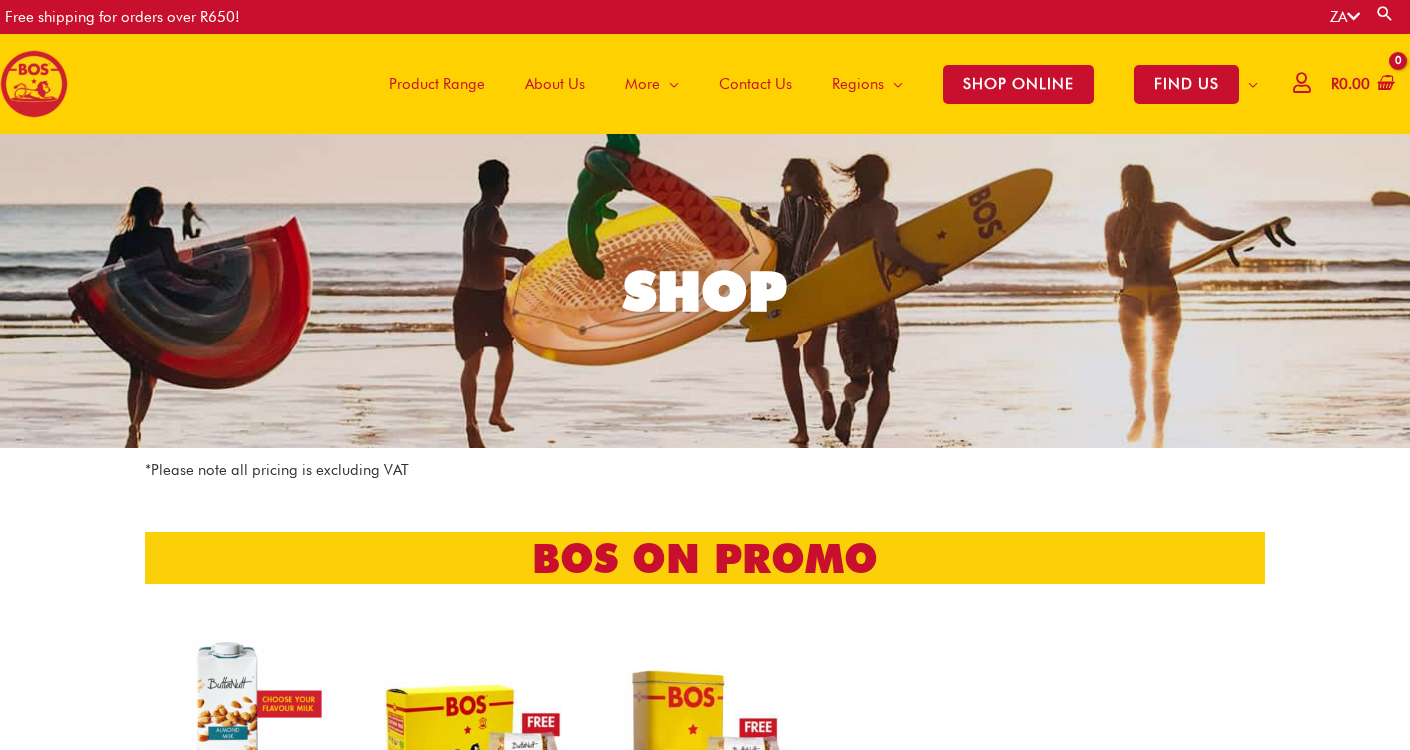 scroll, scrollTop: 0, scrollLeft: 0, axis: both 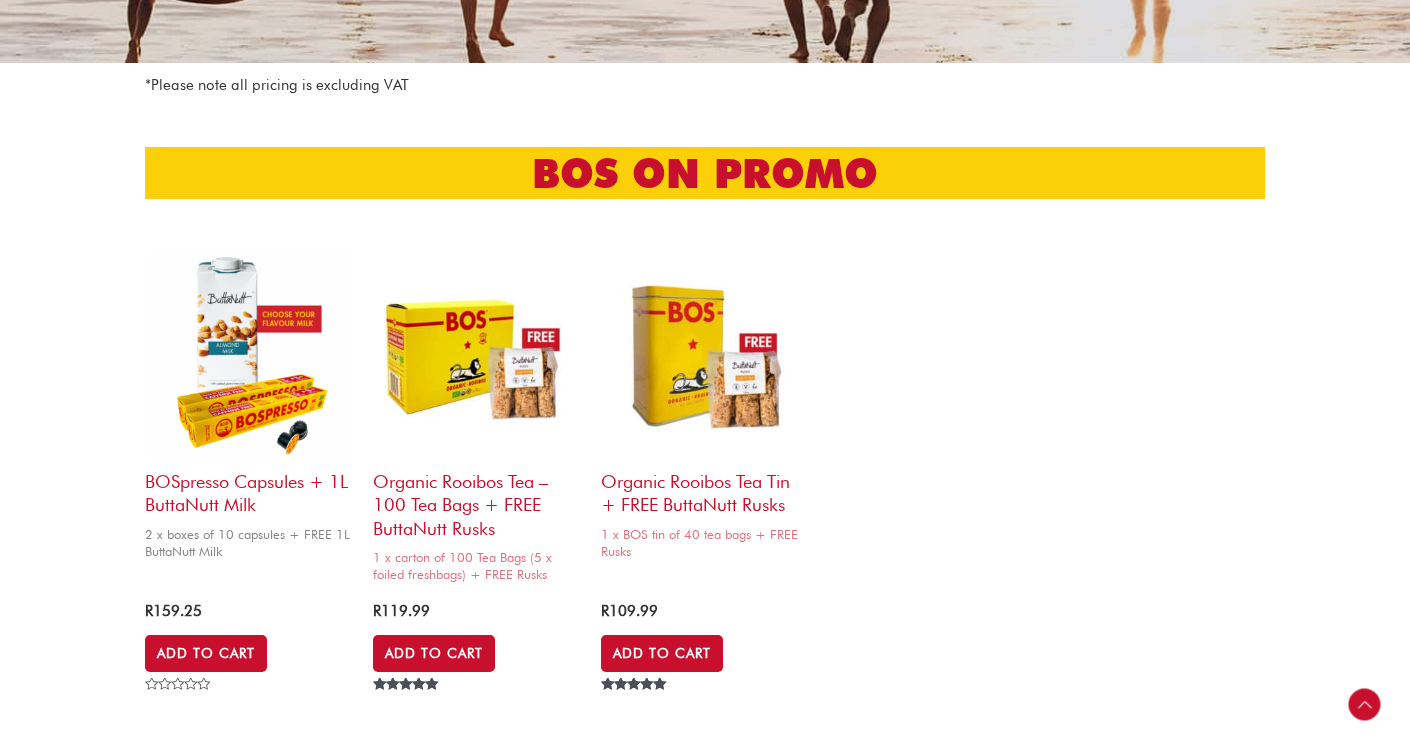 click at bounding box center [249, 356] 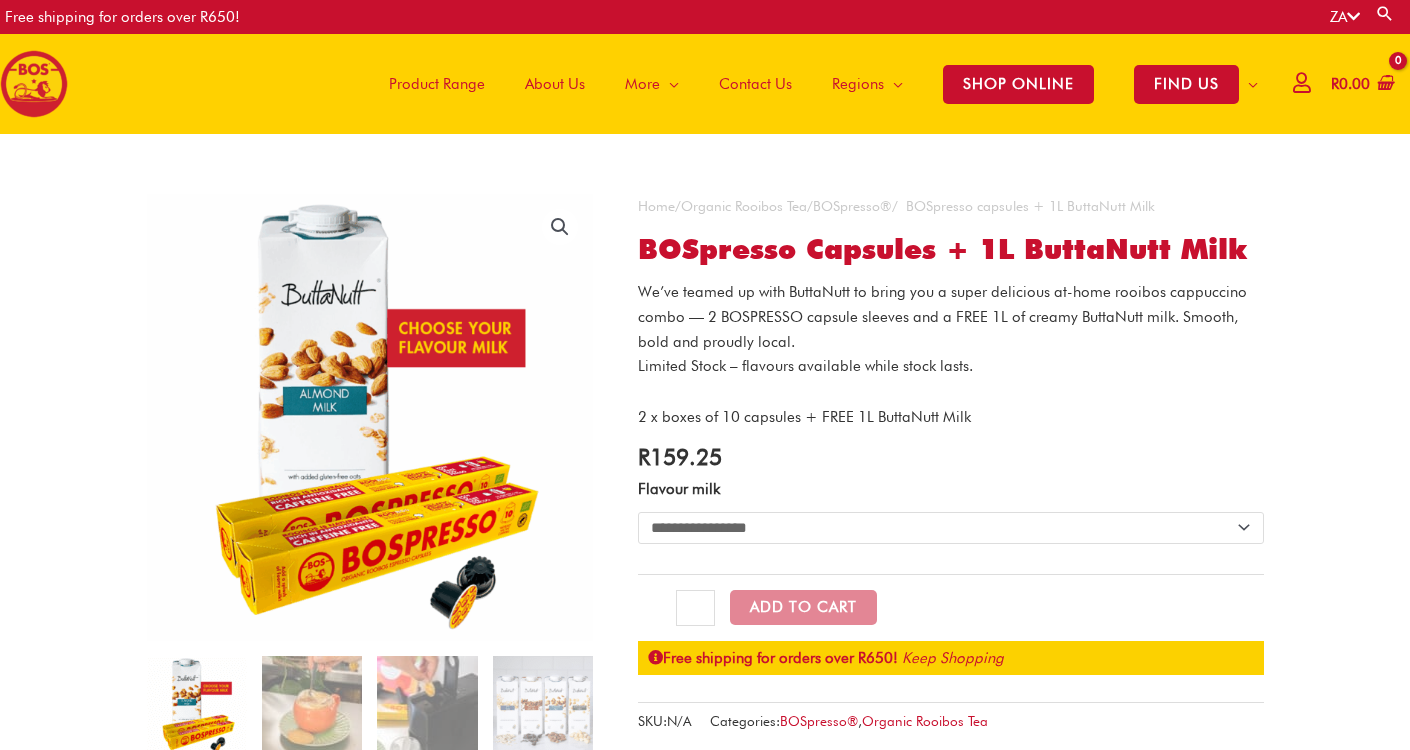 scroll, scrollTop: 0, scrollLeft: 0, axis: both 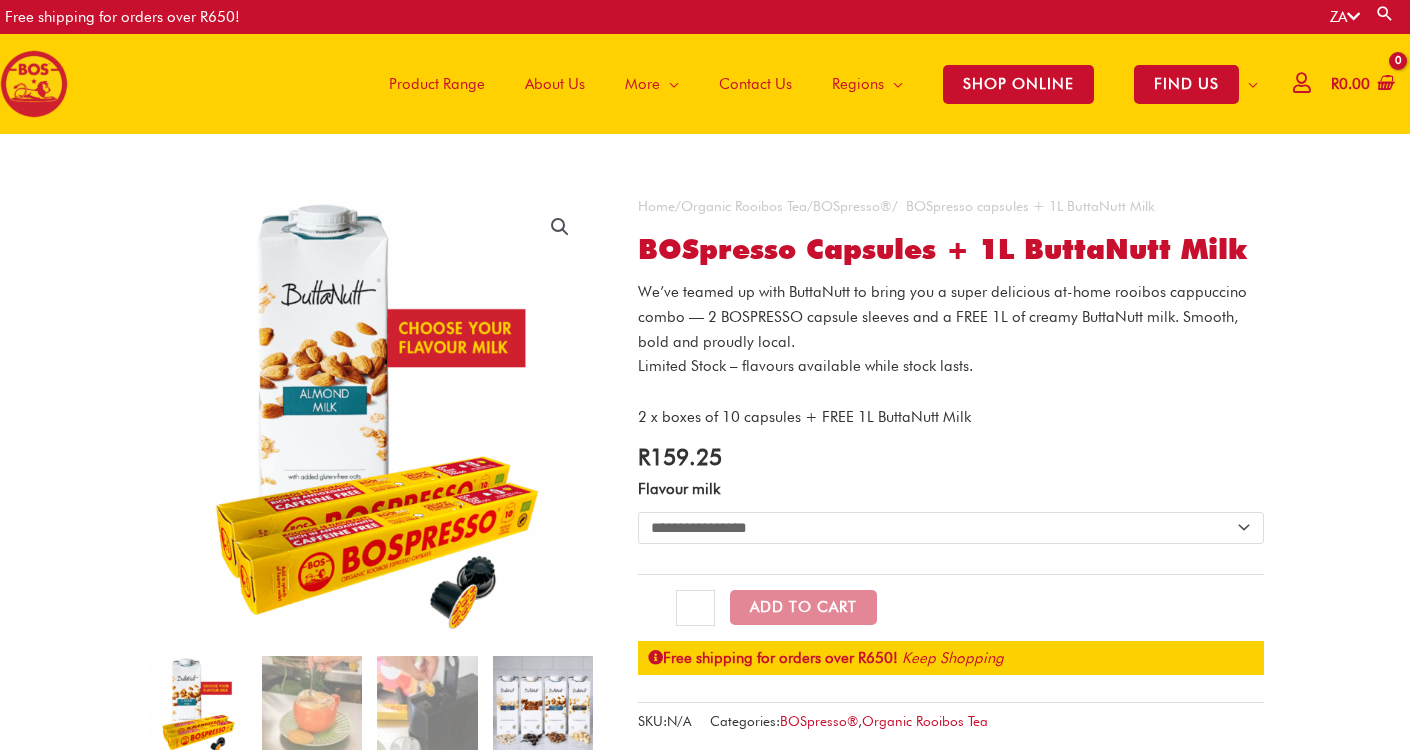 click at bounding box center [543, 706] 